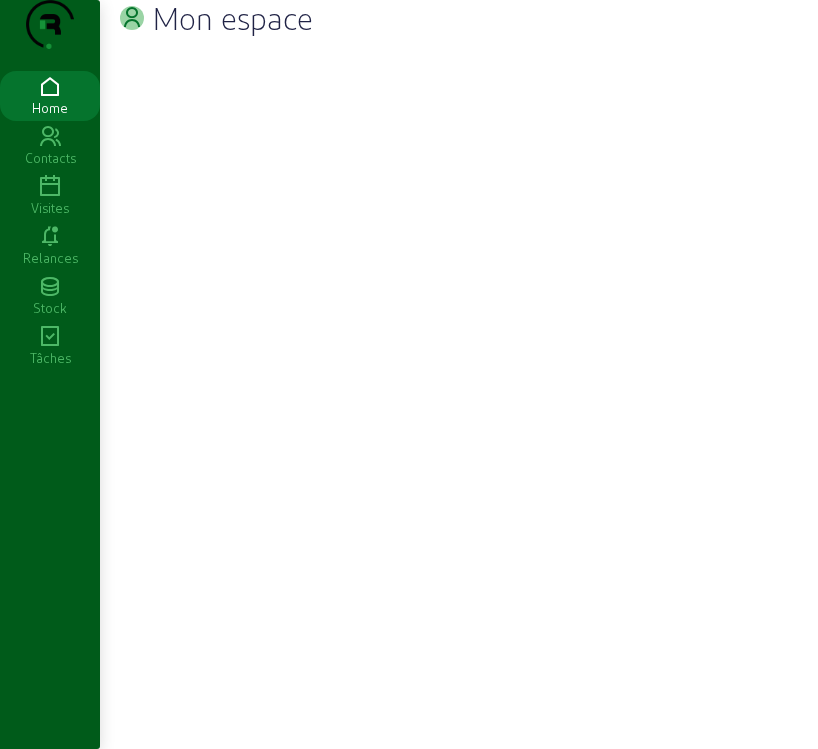 scroll, scrollTop: 0, scrollLeft: 0, axis: both 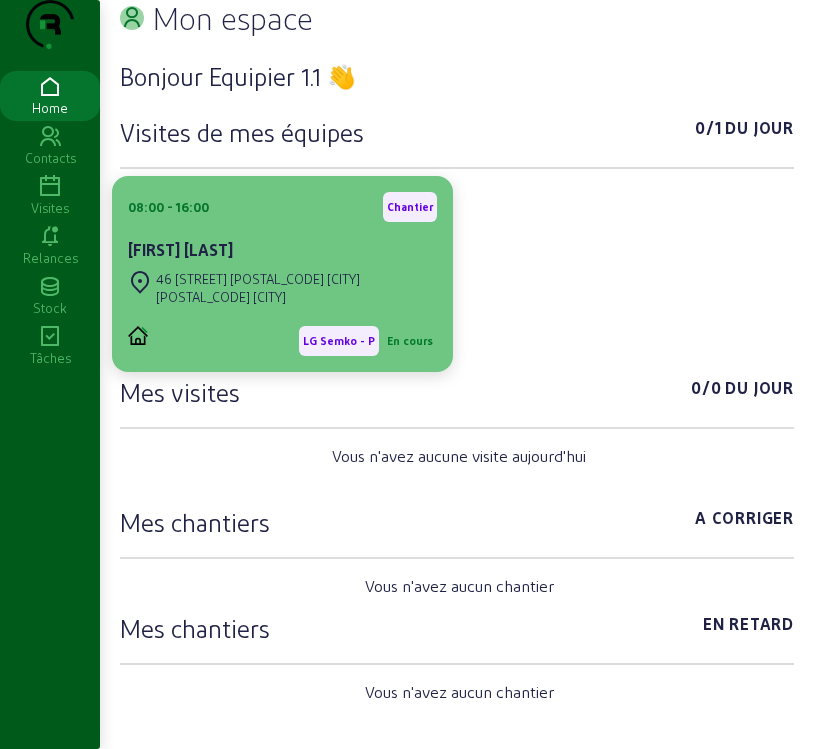 click on "46 [STREET] [POSTAL_CODE] [CITY]" 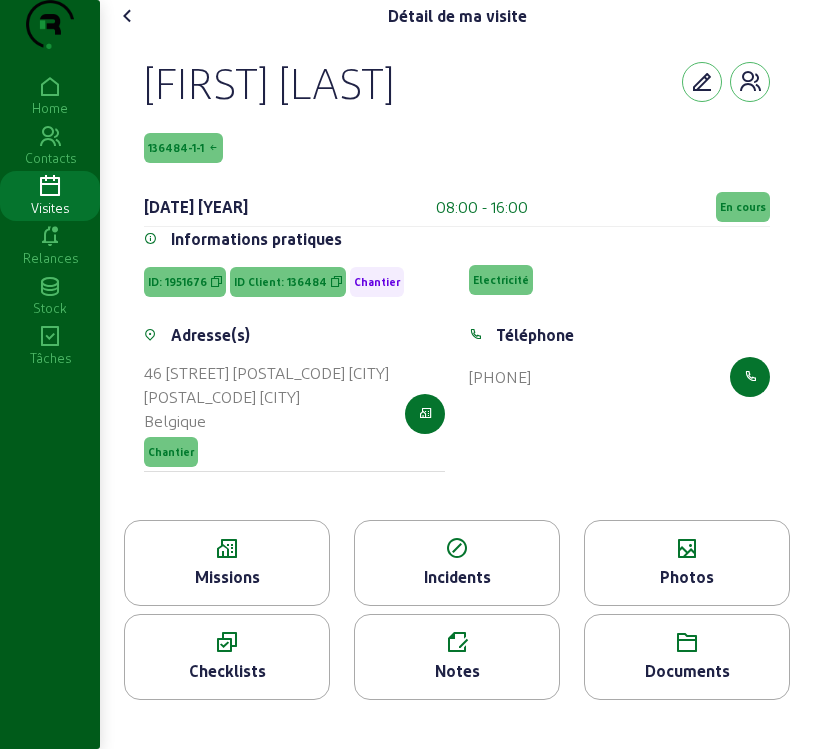 click 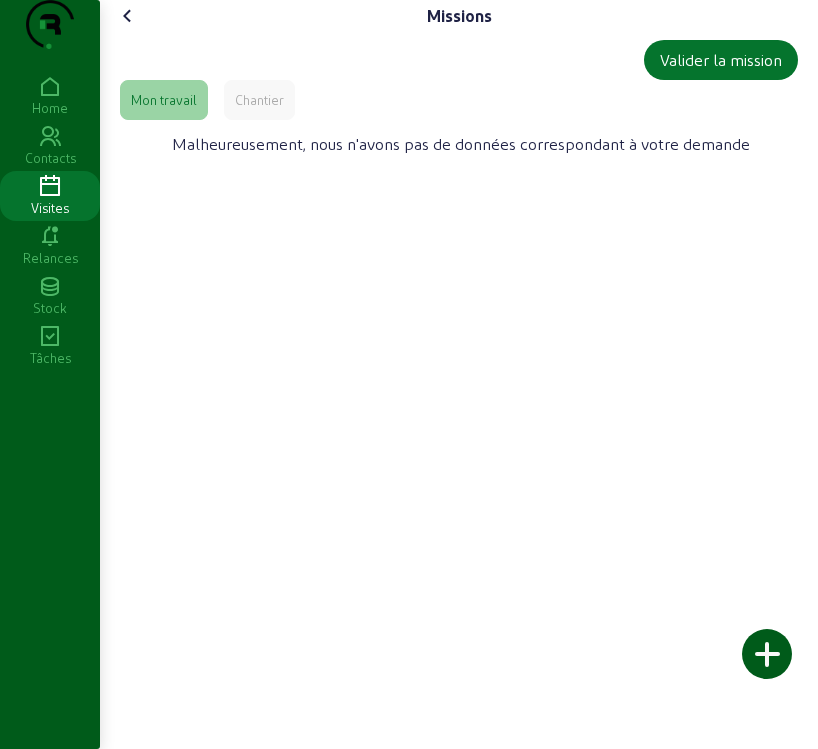 click 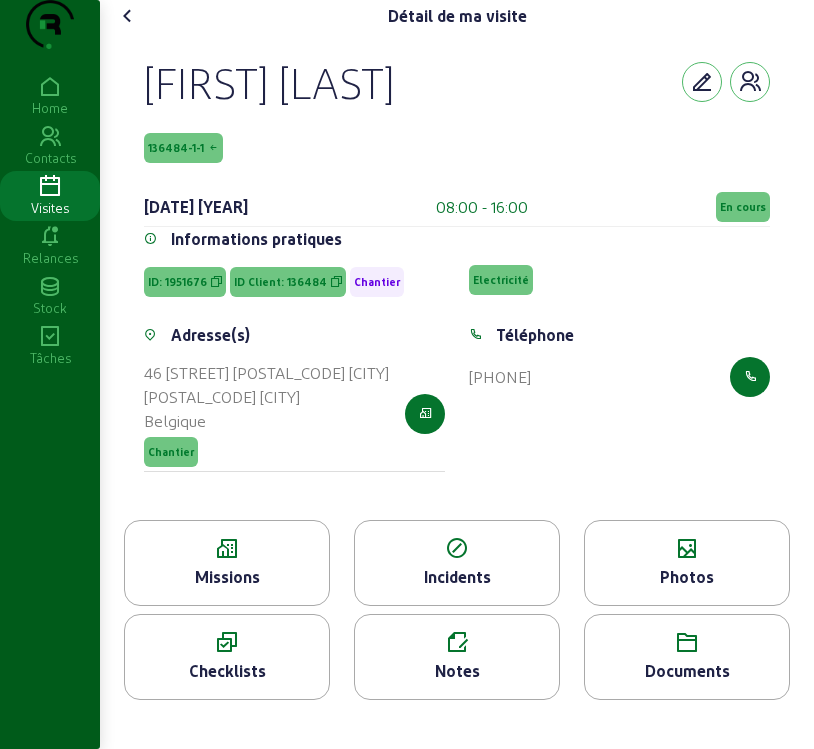 click on "Missions" 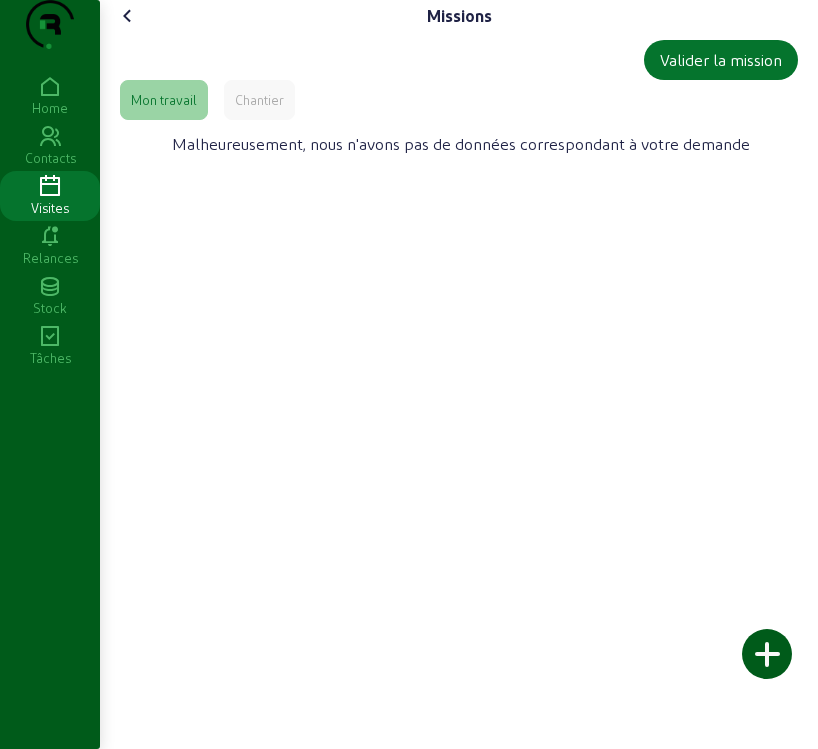 click on "Chantier" 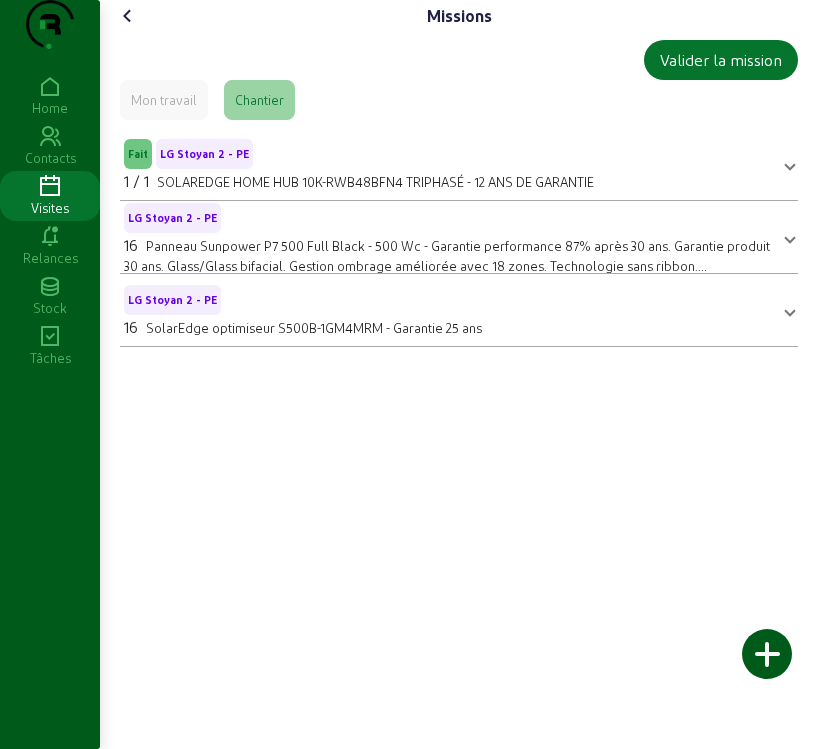 click on "LG [PERSON] 2 - PE 16 Panneau Sunpower P7 500 Full Black - 500 Wc - Garantie performance 87% après 30 ans. Garantie produit 30 ans. Glass/Glass bifacial. Gestion ombrage améliorée avec 18 zones. Technologie sans ribbon. Certification Cradle to cradle Bronze." at bounding box center [459, 237] 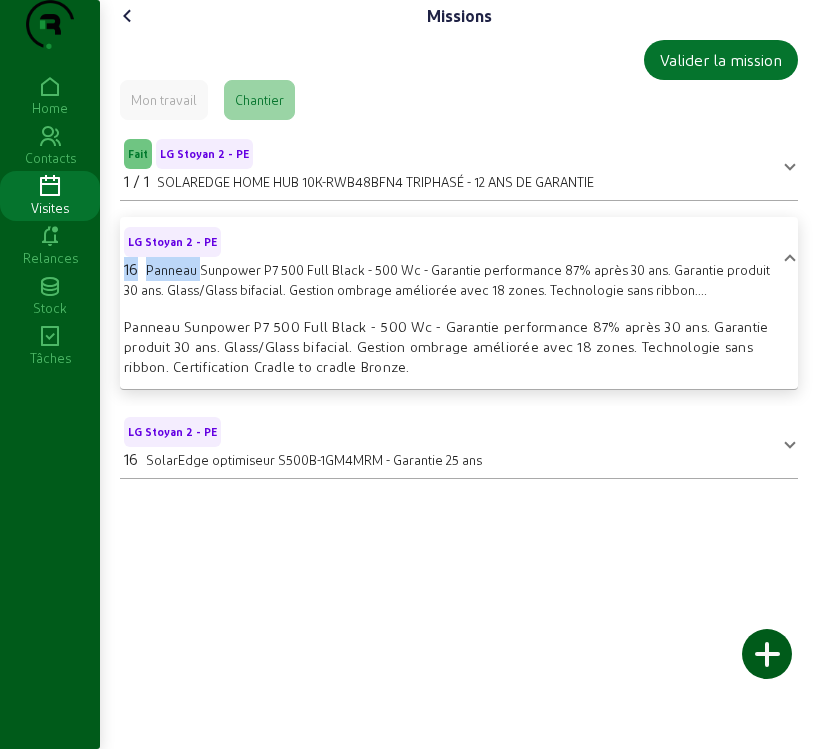 click on "LG [PERSON] 2 - PE 16 Panneau Sunpower P7 500 Full Black - 500 Wc - Garantie performance 87% après 30 ans. Garantie produit 30 ans. Glass/Glass bifacial. Gestion ombrage améliorée avec 18 zones. Technologie sans ribbon. Certification Cradle to cradle Bronze." at bounding box center (459, 261) 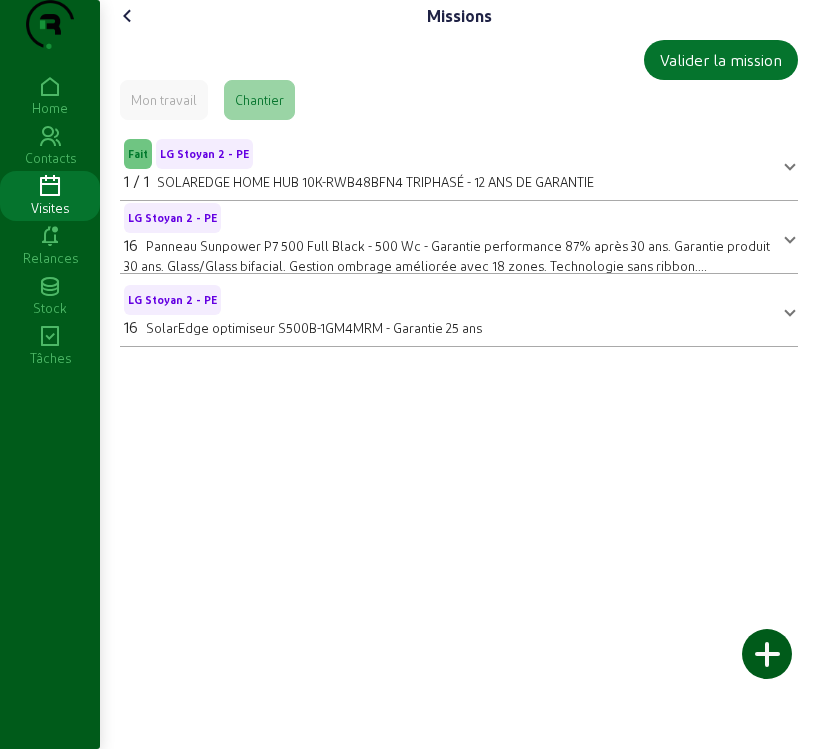 click on "Panneau Sunpower P7 500 Full Black - 500 Wc - Garantie performance 87% après 30 ans. Garantie produit 30 ans. Glass/Glass bifacial. Gestion ombrage améliorée avec 18 zones. Technologie sans ribbon. Certification Cradle to cradle Bronze." at bounding box center (447, 264) 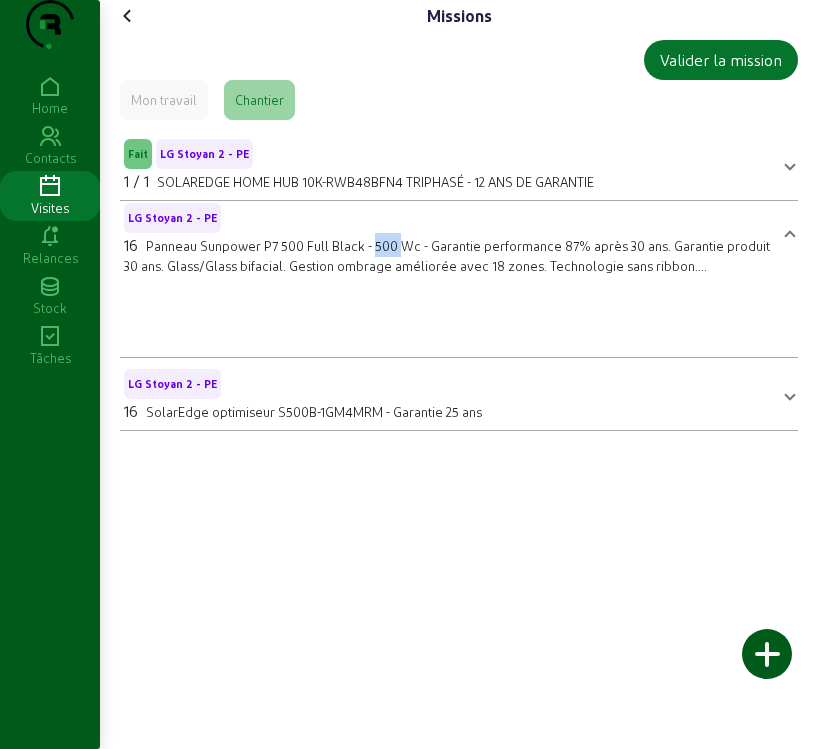 click on "Panneau Sunpower P7 500 Full Black - 500 Wc - Garantie performance 87% après 30 ans. Garantie produit 30 ans. Glass/Glass bifacial. Gestion ombrage améliorée avec 18 zones. Technologie sans ribbon. Certification Cradle to cradle Bronze." at bounding box center [447, 264] 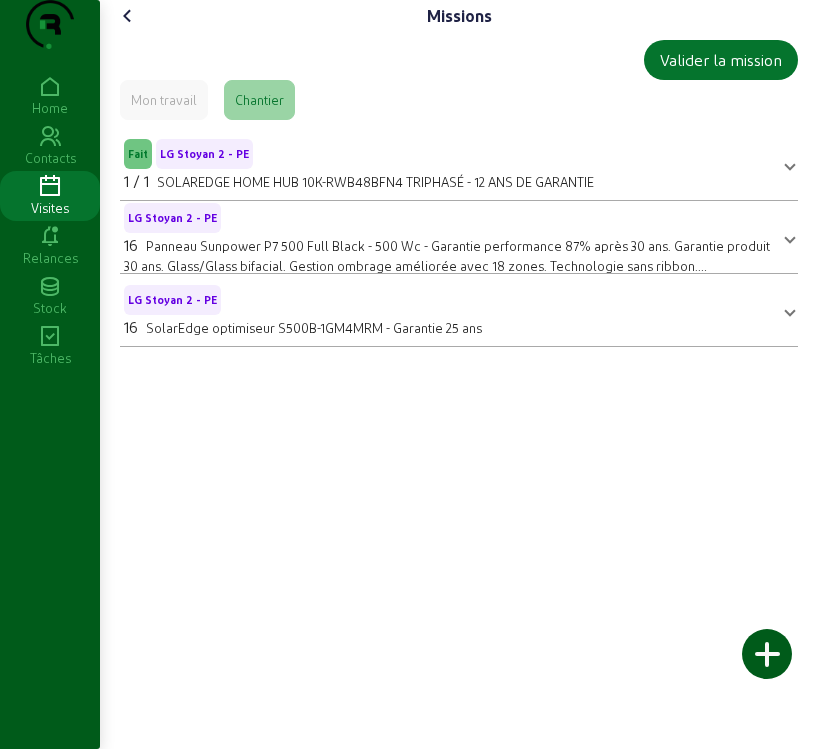 click on "LG [PERSON] 2 - PE 16 Panneau Sunpower P7 500 Full Black - 500 Wc - Garantie performance 87% après 30 ans. Garantie produit 30 ans. Glass/Glass bifacial. Gestion ombrage améliorée avec 18 zones. Technologie sans ribbon. Certification Cradle to cradle Bronze." at bounding box center (459, 237) 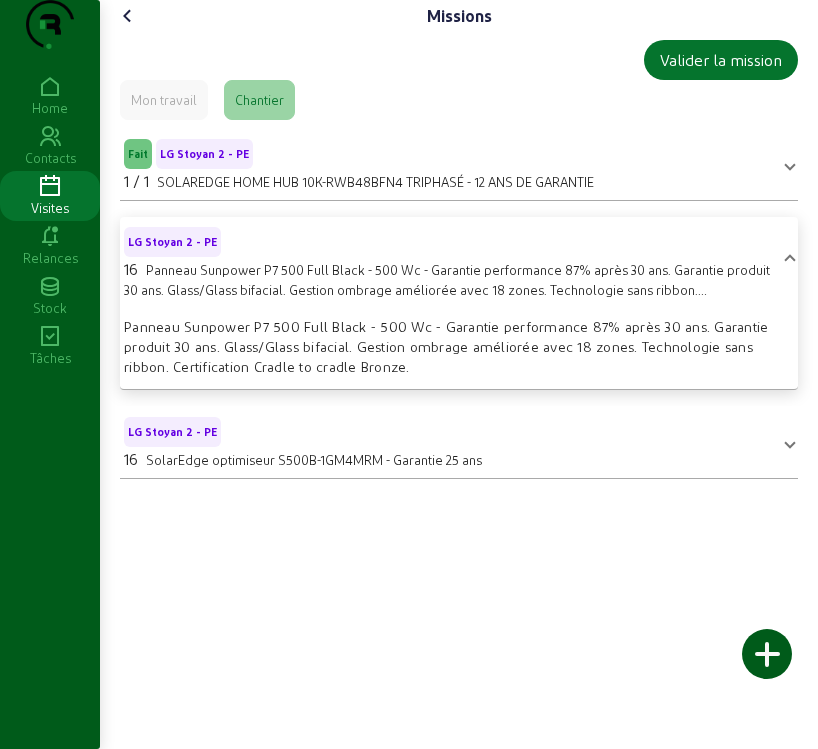 click on "16" at bounding box center (131, 268) 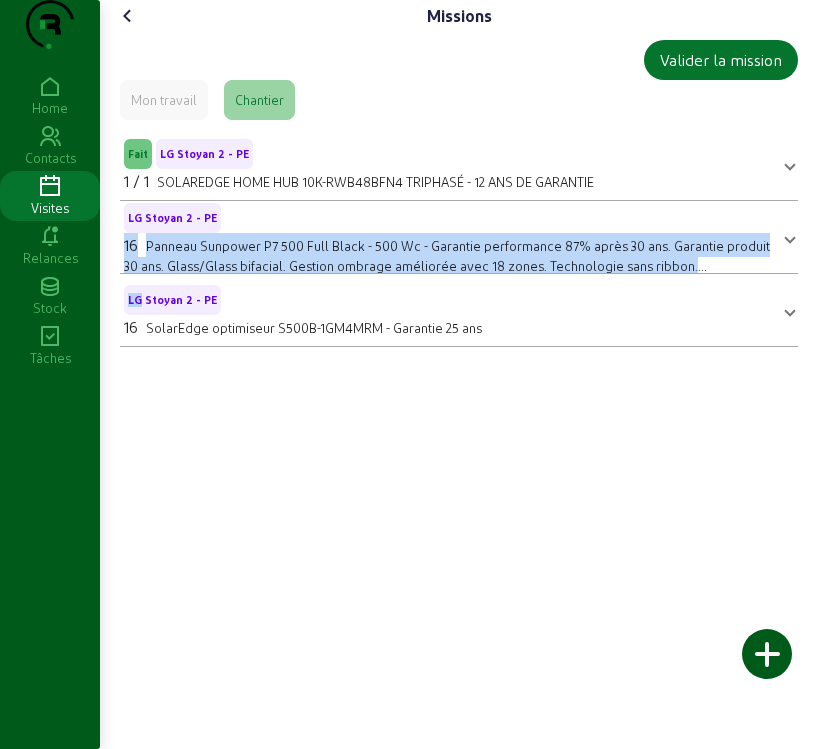 drag, startPoint x: 129, startPoint y: 304, endPoint x: 139, endPoint y: 340, distance: 37.363083 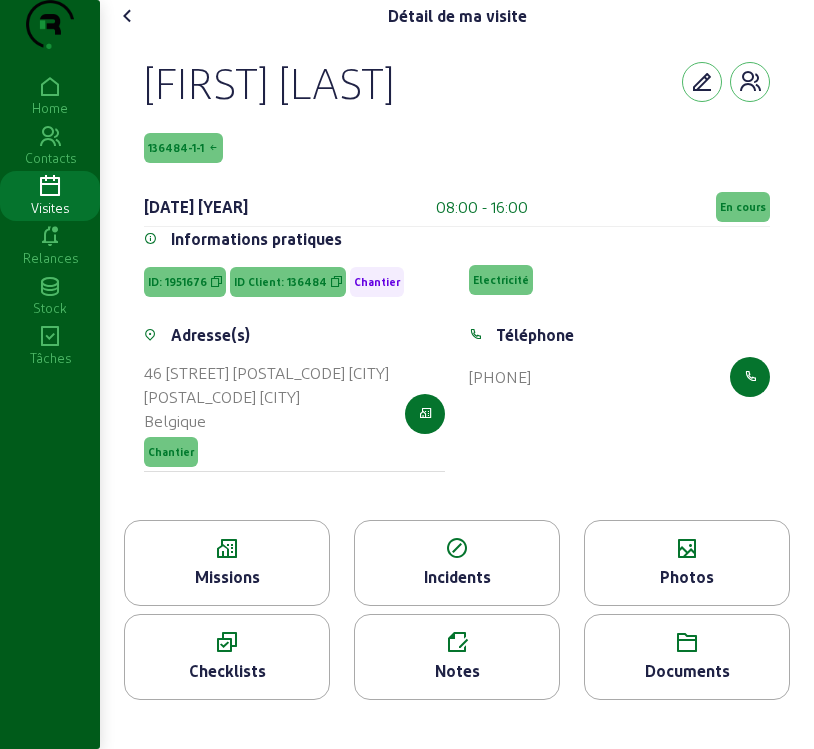 click on "Notes" 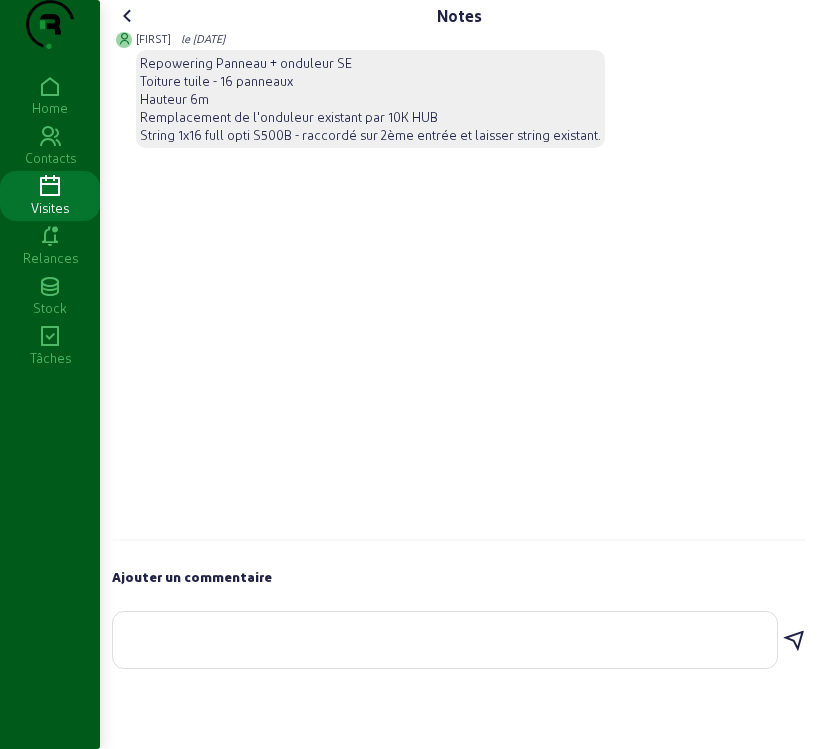 click at bounding box center (445, 636) 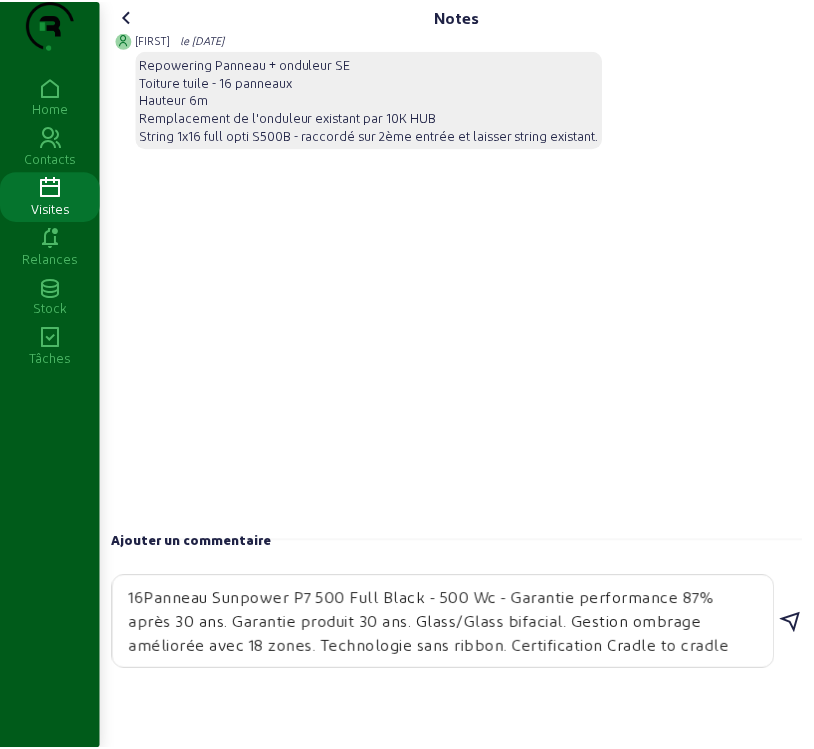 scroll, scrollTop: 0, scrollLeft: 0, axis: both 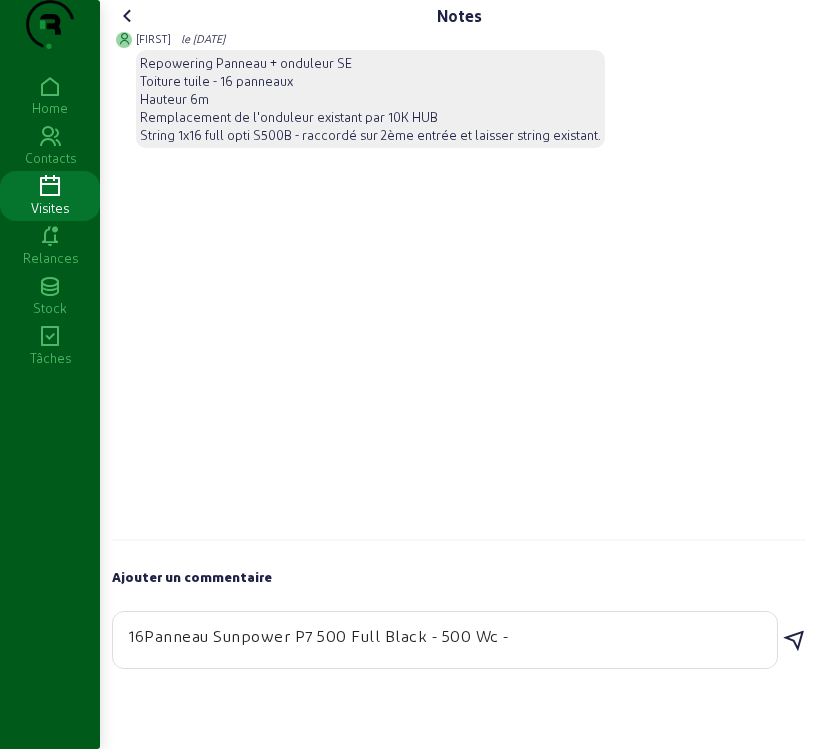 type on "16Panneau Sunpower P7 500 Full Black - 500 Wc -" 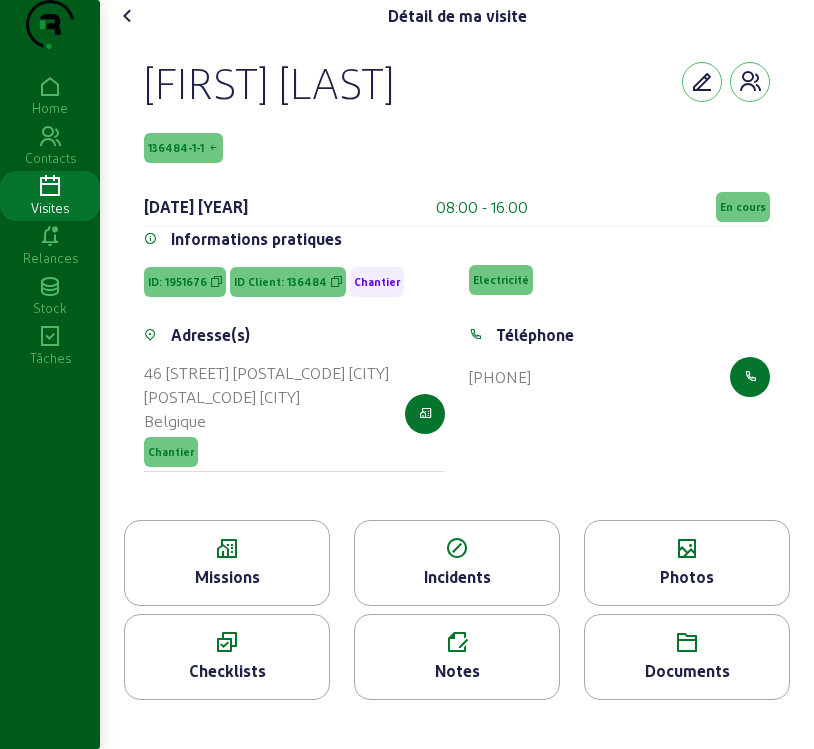 click on "Photos" 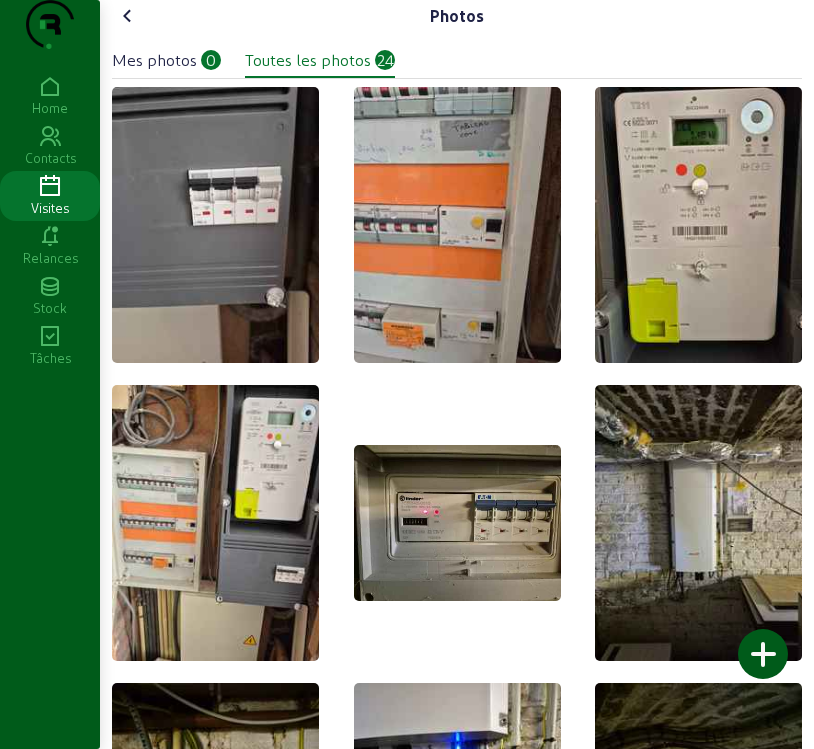 click 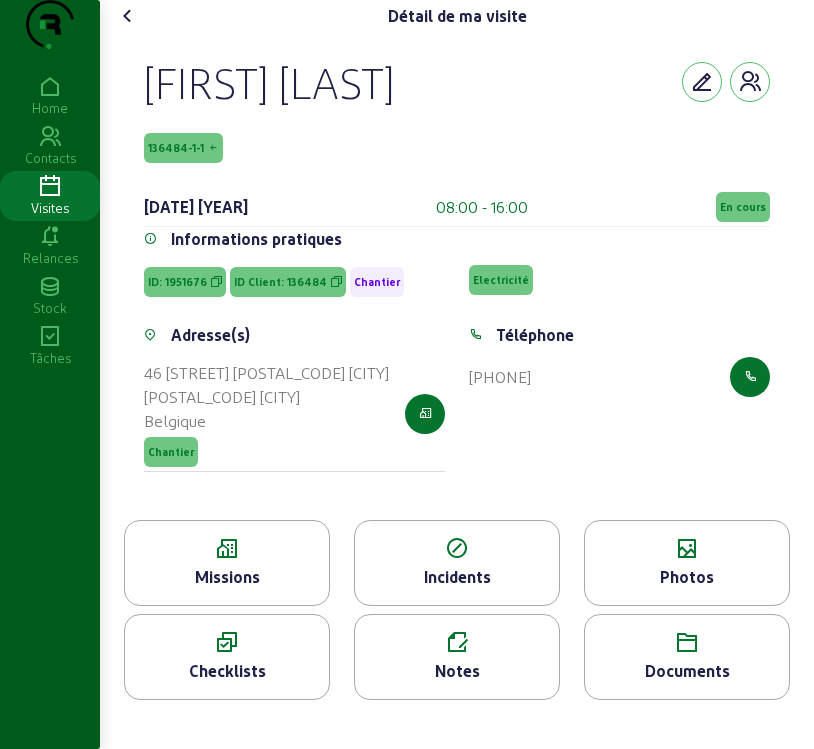 click on "Photos" 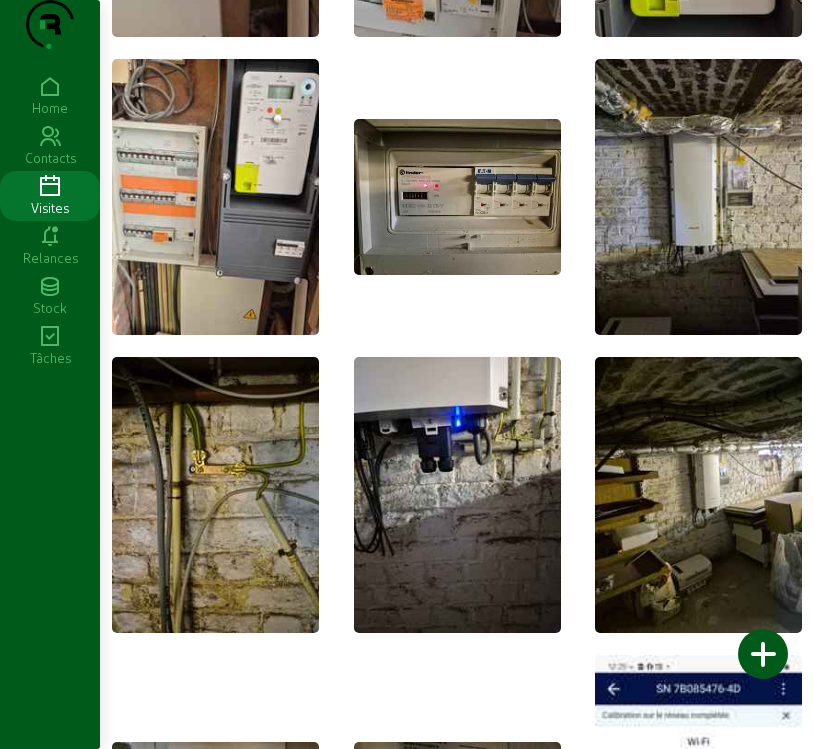 scroll, scrollTop: 0, scrollLeft: 0, axis: both 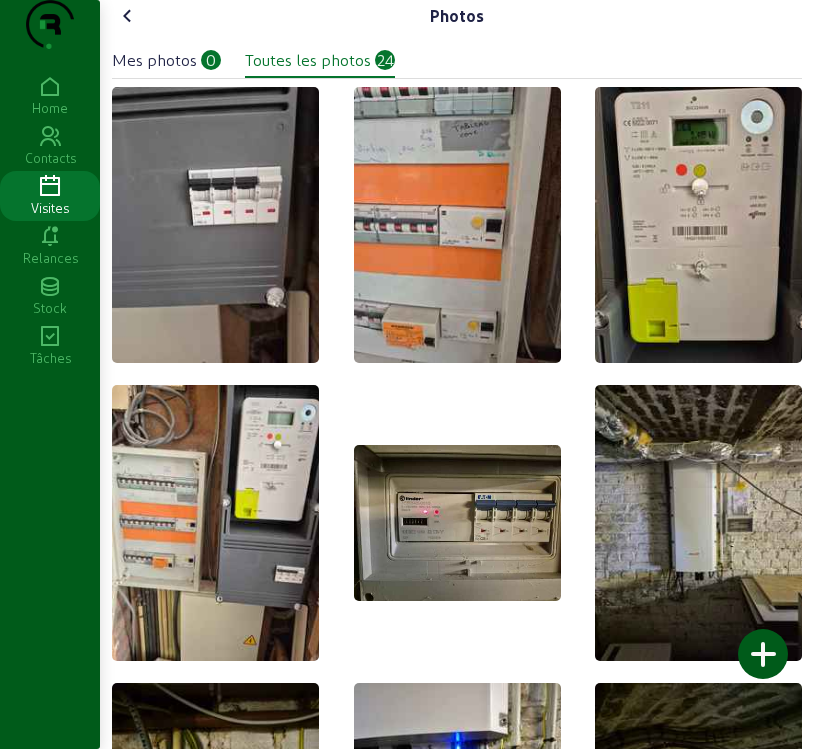 click on "Mes photos" 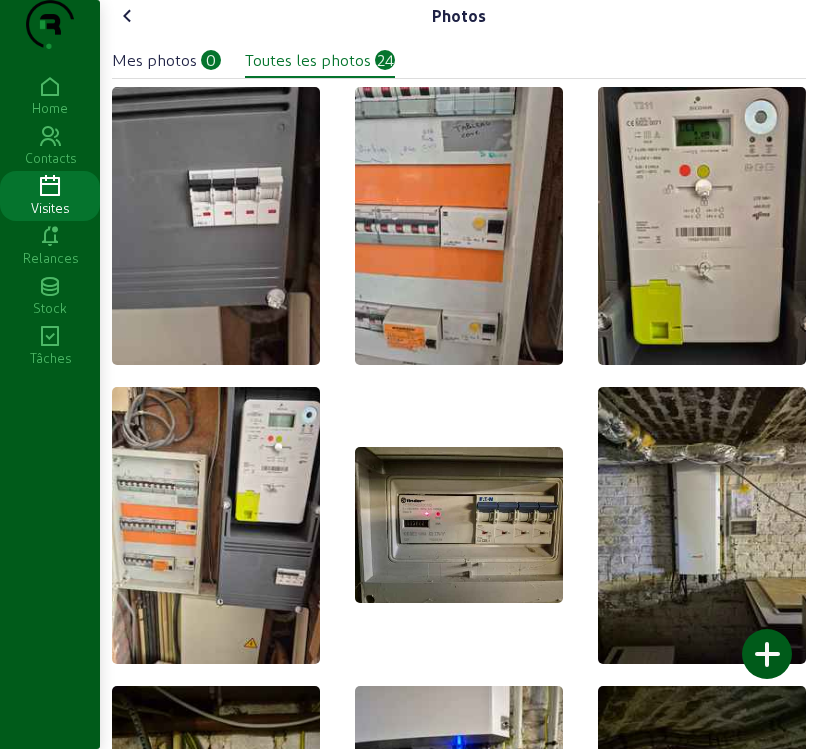 click on "Mes photos" 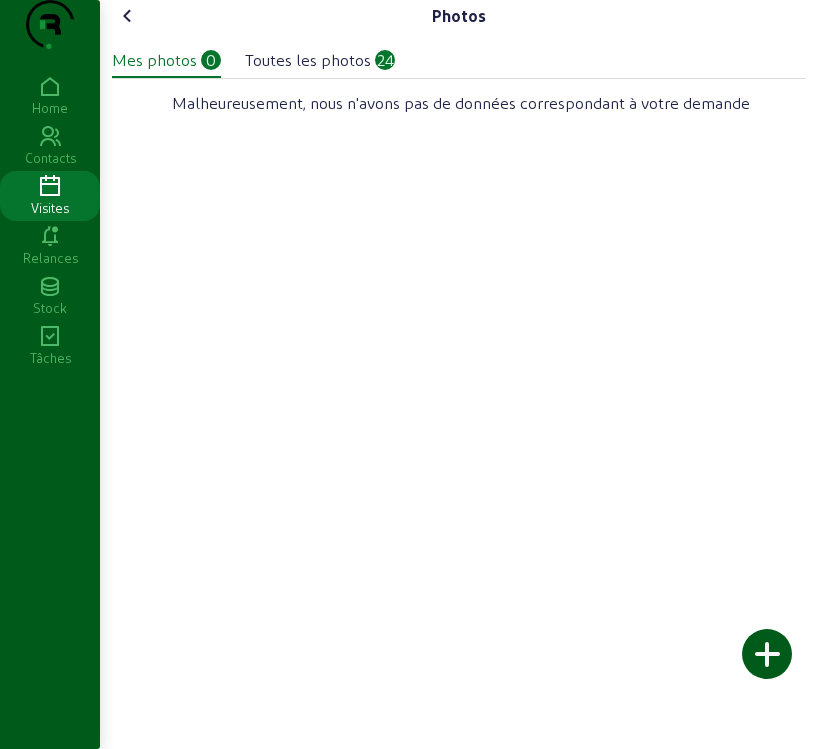 click 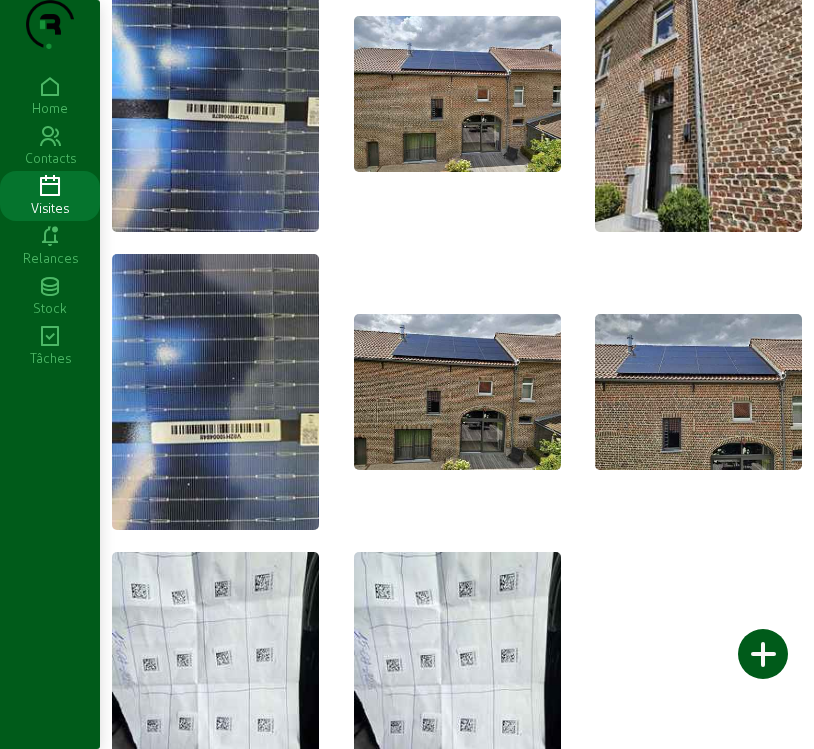 scroll, scrollTop: 1433, scrollLeft: 0, axis: vertical 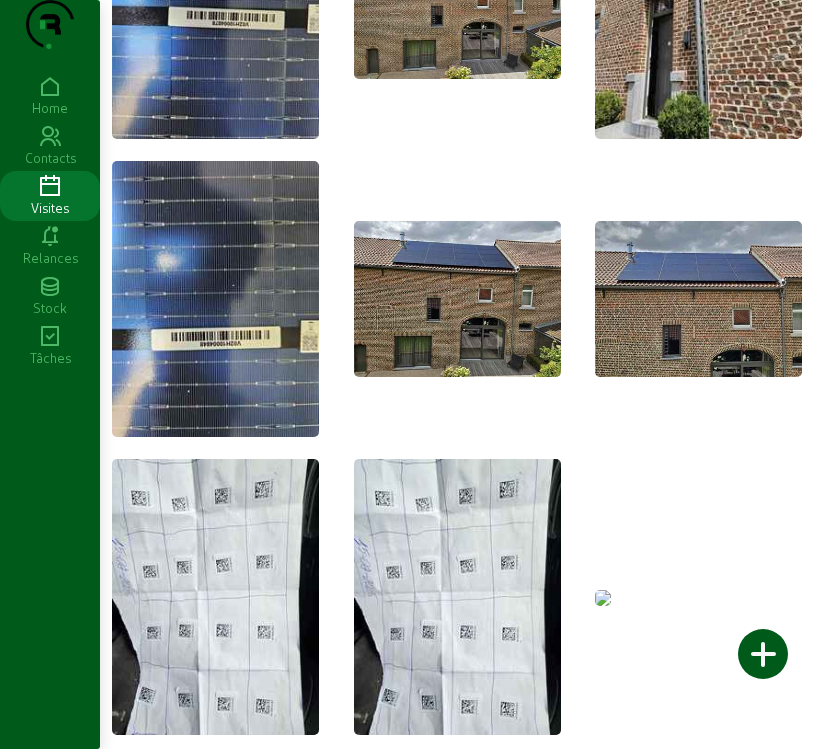 click 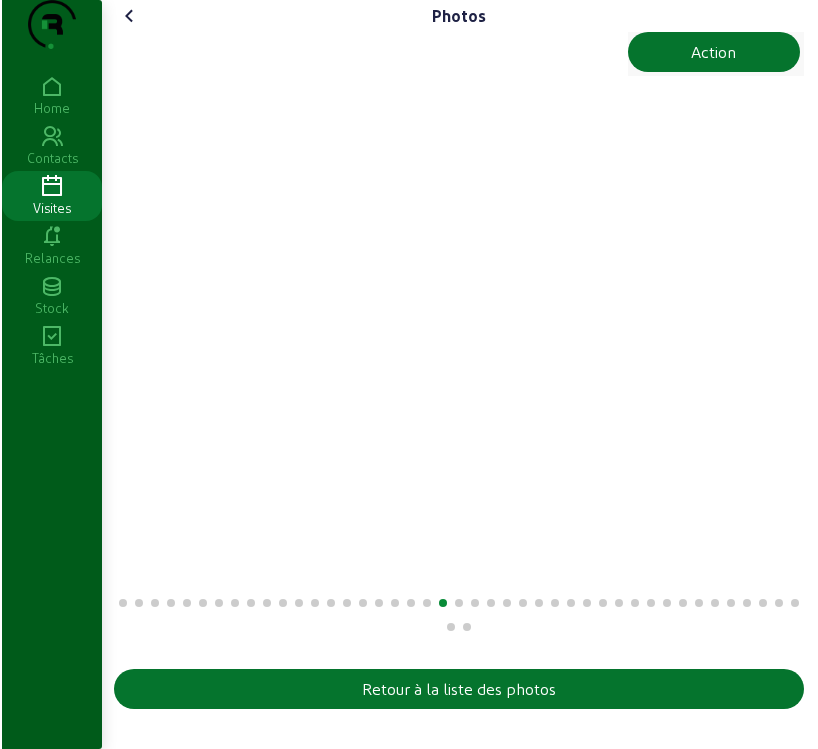 scroll, scrollTop: 0, scrollLeft: 0, axis: both 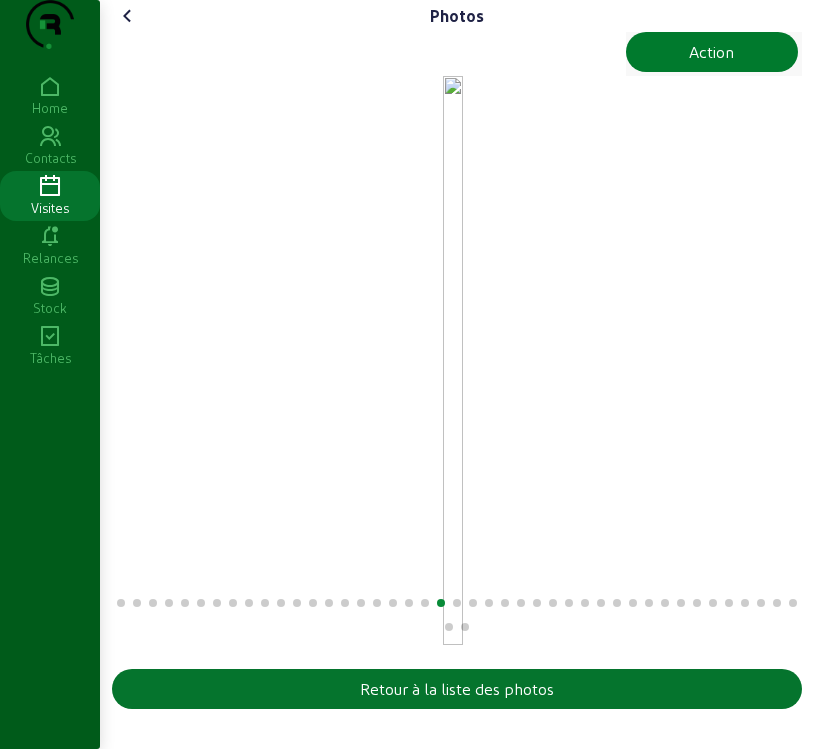 click on "Action" 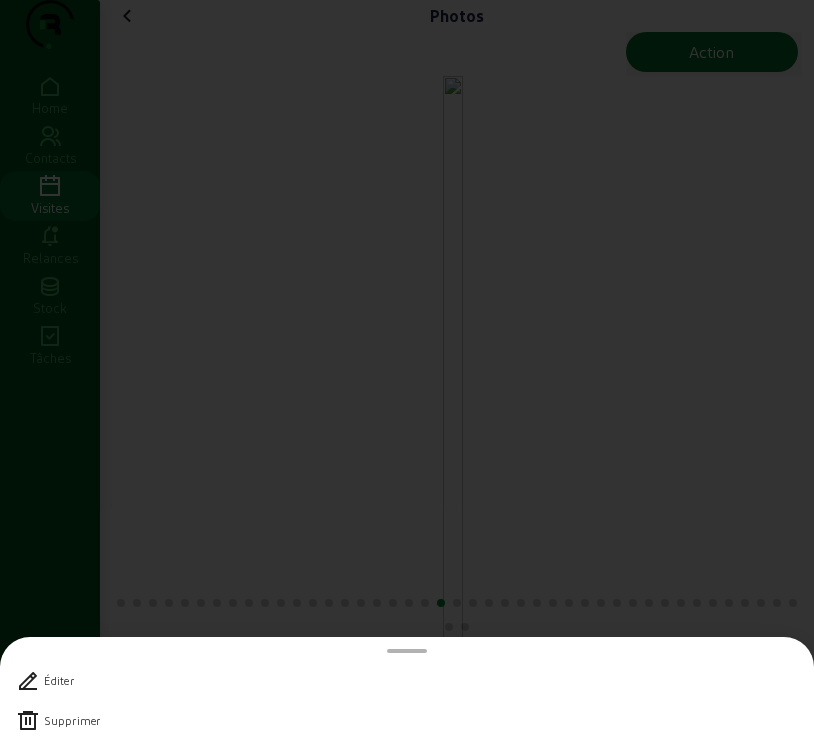 click at bounding box center (28, 721) 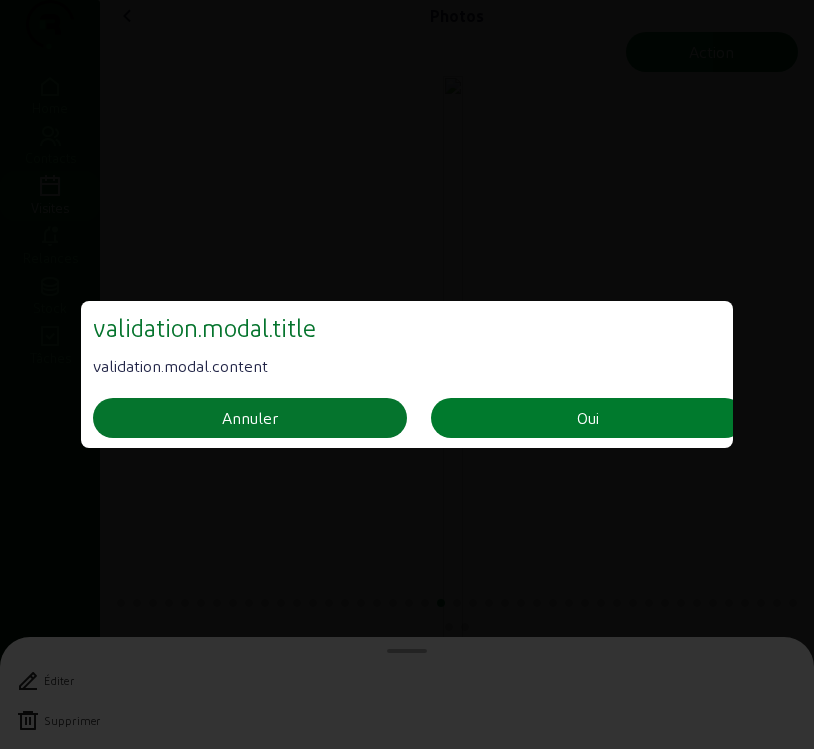 click on "Oui" at bounding box center (588, 418) 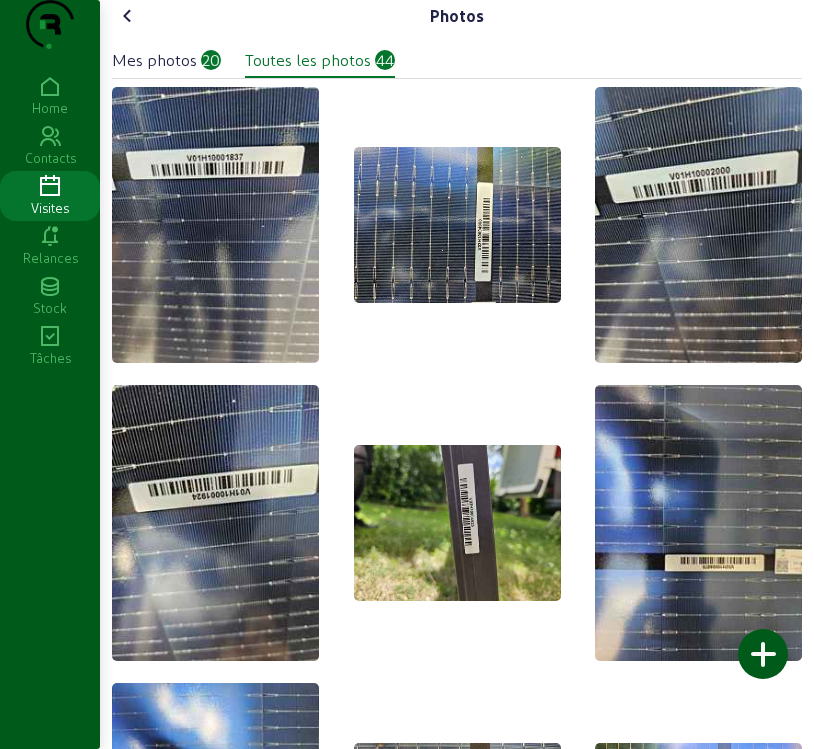 click 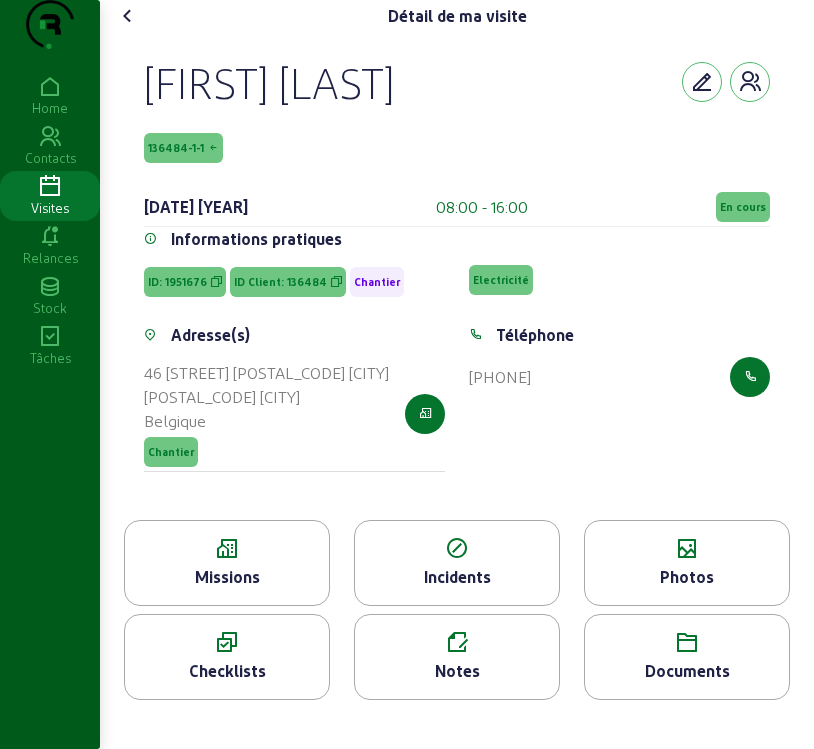 click on "Missions" 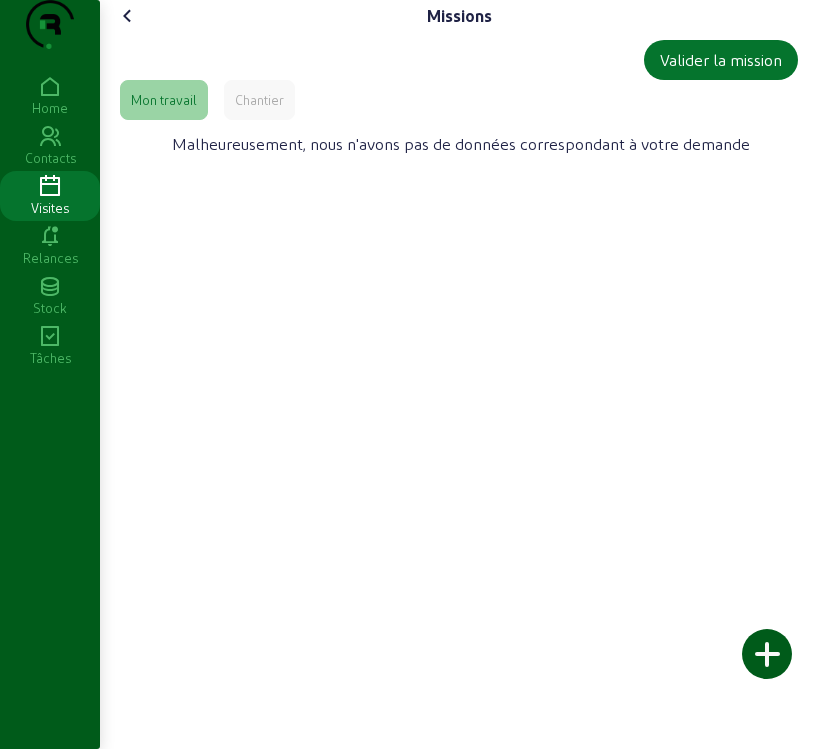 click on "Chantier" 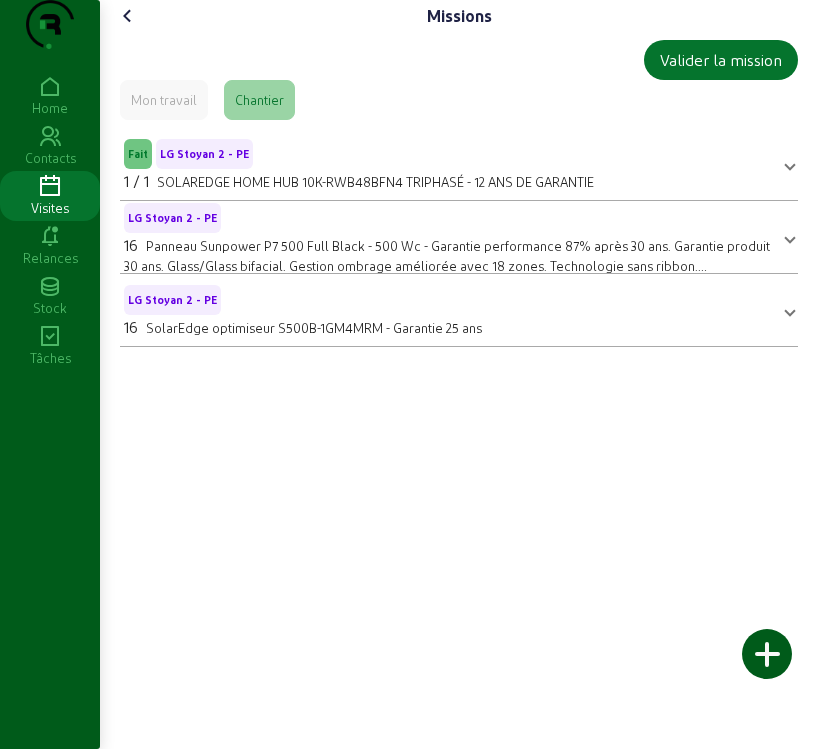 click on "16" at bounding box center [131, 326] 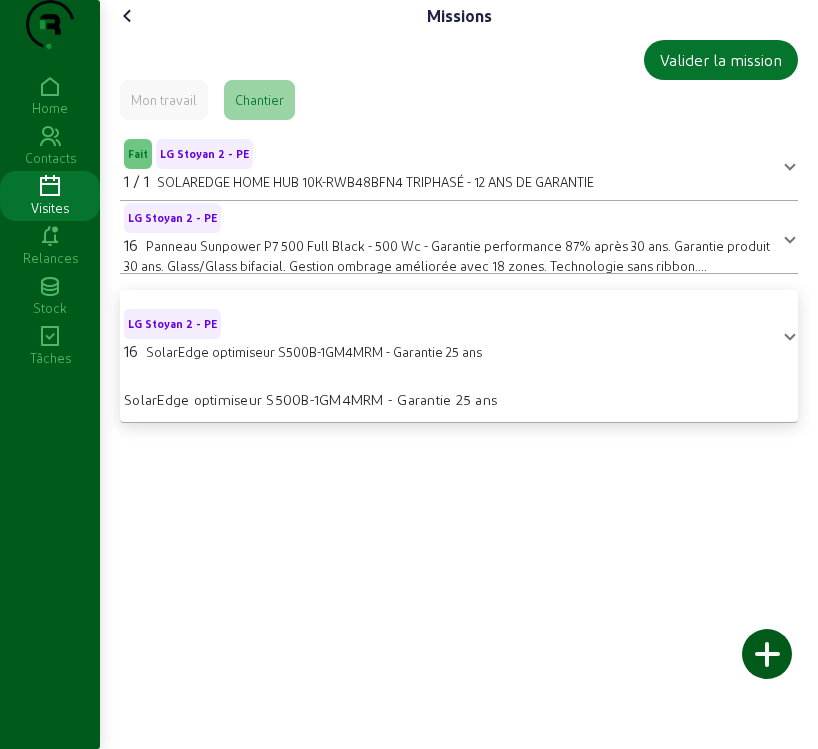 click on "LG [PERSON] 2 - PE 16 SolarEdge optimiseur S500B-1GM4MRM - Garantie 25 ans" at bounding box center [303, 334] 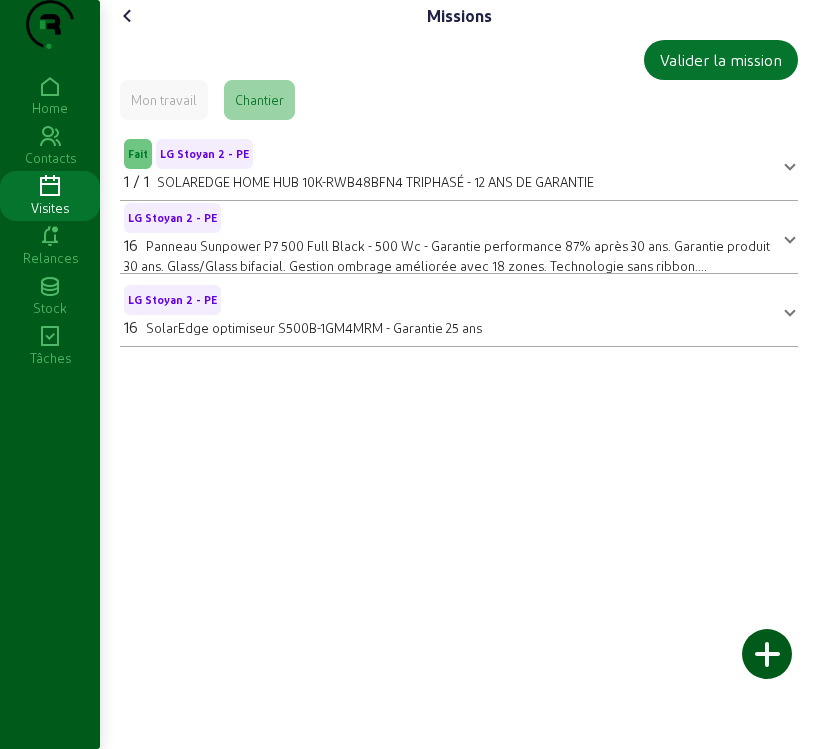 click on "Missions   Valider la mission   Mon travail   Chantier  Fait LG [NAME] - PE 1 / 1 SOLAREDGE HOME HUB 10K-RWB48BFN4 TRIPHASÉ - 12 ANS DE GARANTIE SOLAREDGE HOME HUB 10K-RWB48BFN4 TRIPHASÉ - 12 ANS DE GARANTIE LG [NAME] - PE 16 Panneau Sunpower P7 500 Full Black - 500 Wc - Garantie performance 87% après 30 ans. Garantie produit 30 ans. Glass/Glass bifacial. Gestion ombrage améliorée avec 18 zones. Technologie sans ribbon. Certification Cradle to cradle Bronze. Panneau Sunpower P7 500 Full Black - 500 Wc - Garantie performance 87% après 30 ans. Garantie produit 30 ans. Glass/Glass bifacial. Gestion ombrage améliorée avec 18 zones. Technologie sans ribbon. Certification Cradle to cradle Bronze. LG [NAME] - PE 16 SolarEdge optimiseur S500B-1GM4MRM - Garantie 25 ans SolarEdge optimiseur S500B-1GM4MRM - Garantie 25 ans Home Contacts Visites Relances Stock Tâches" at bounding box center (409, 374) 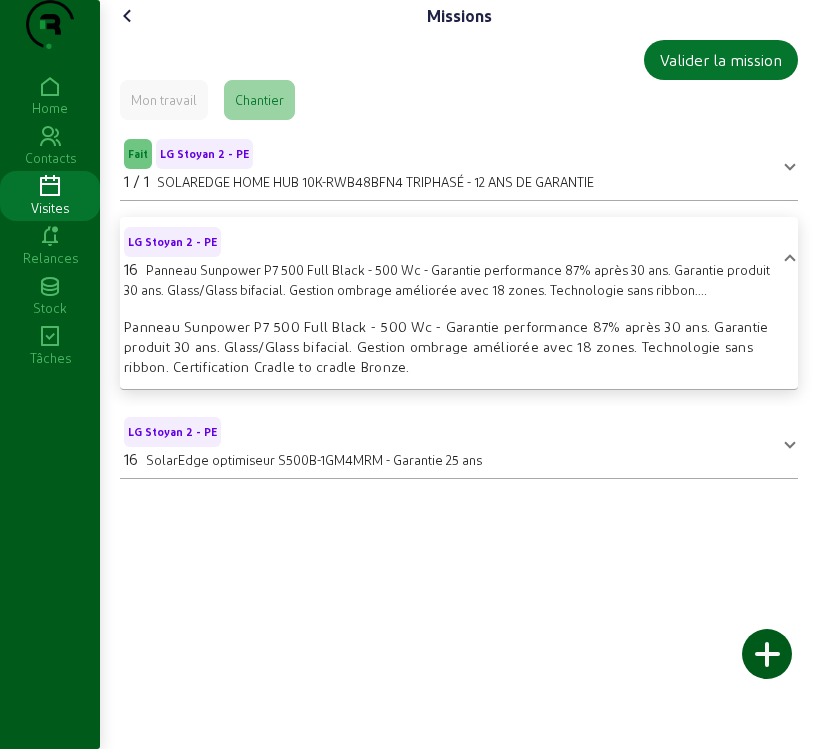 click on "16" at bounding box center (131, 268) 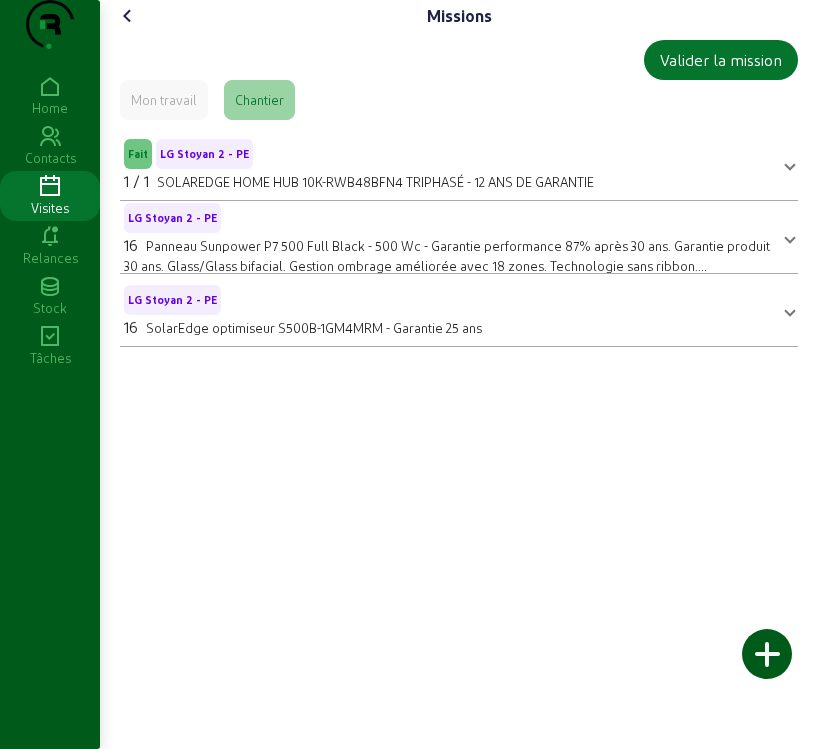 drag, startPoint x: 128, startPoint y: 304, endPoint x: 550, endPoint y: 368, distance: 426.8255 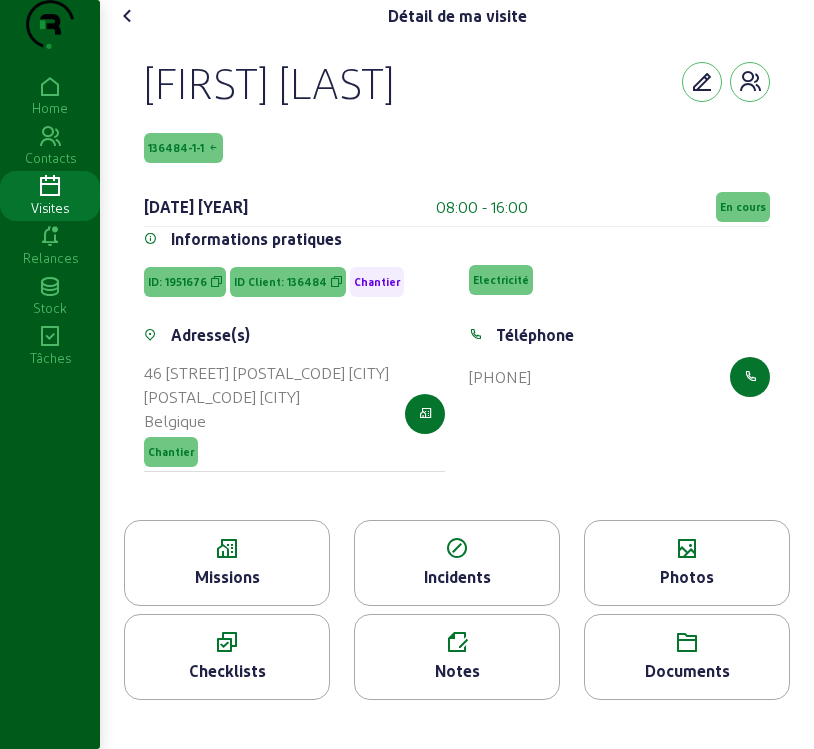 click 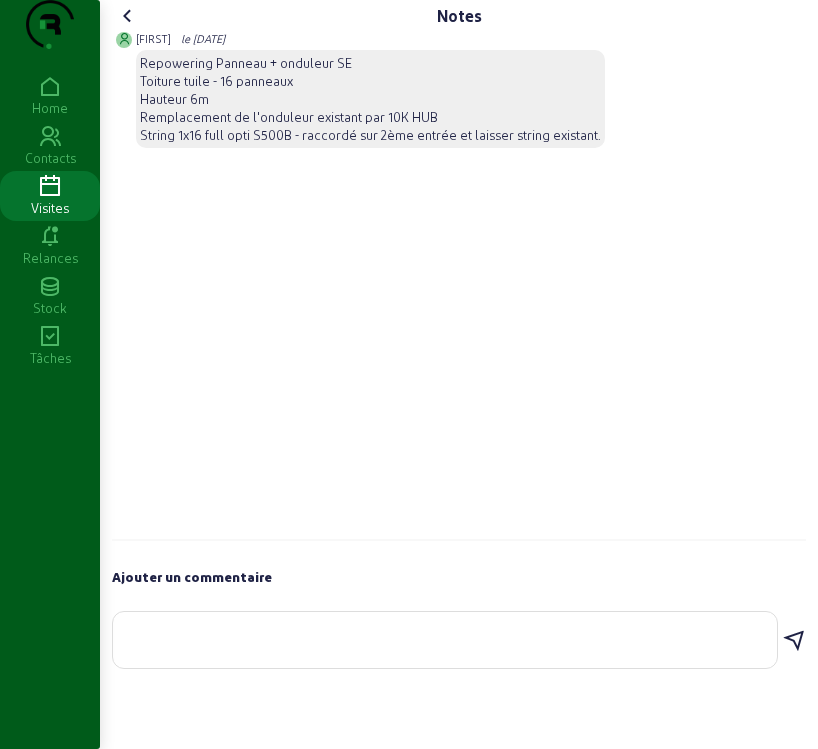 click at bounding box center (445, 636) 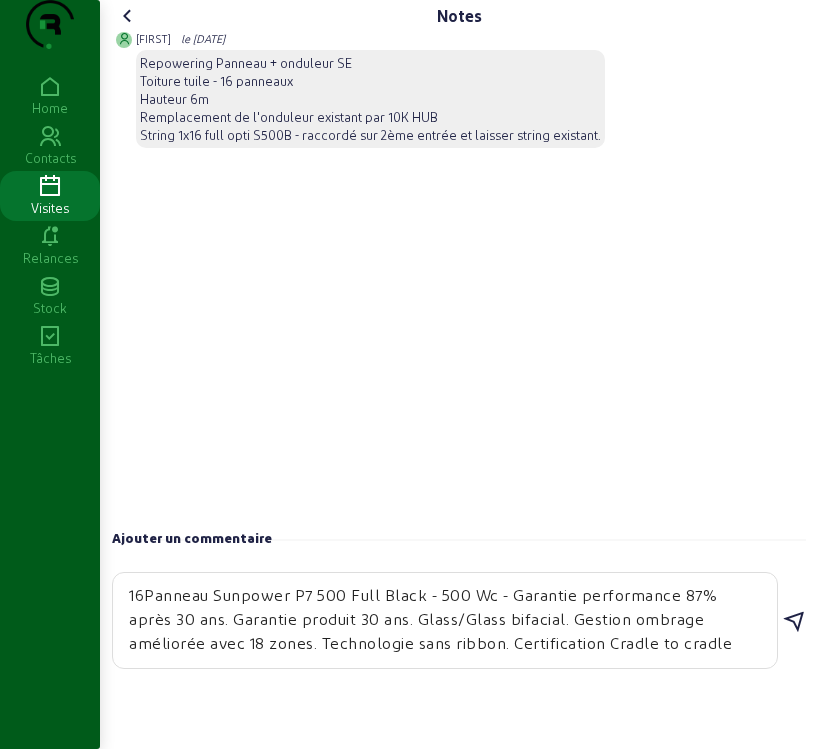 scroll, scrollTop: 90, scrollLeft: 0, axis: vertical 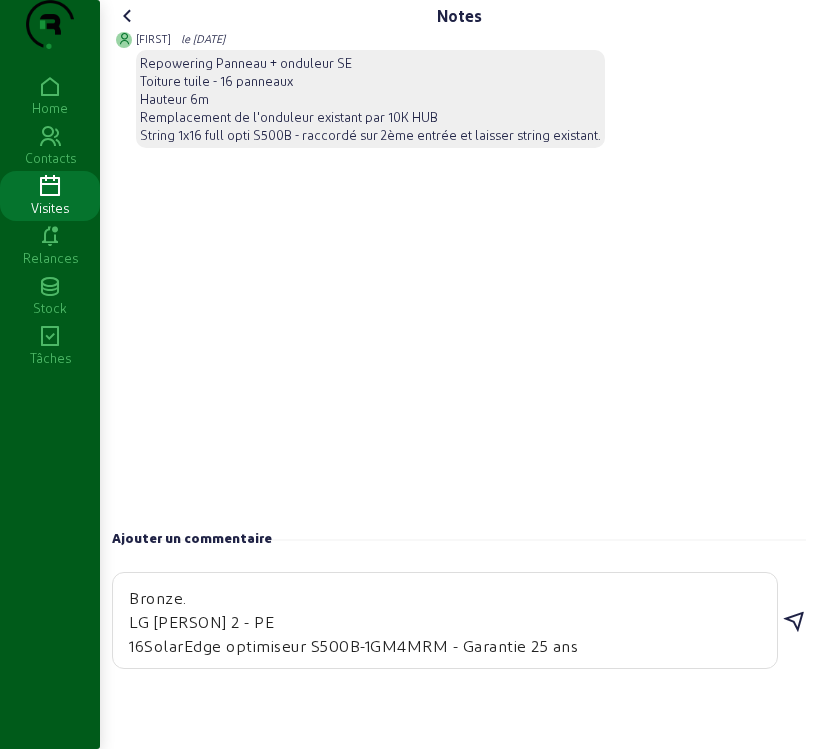 click on "16Panneau Sunpower P7 500 Full Black - 500 Wc - Garantie performance 87% après 30 ans. Garantie produit 30 ans. Glass/Glass bifacial. Gestion ombrage améliorée avec 18 zones. Technologie sans ribbon. Certification Cradle to cradle Bronze.
LG [PERSON] 2 - PE
16SolarEdge optimiseur S500B-1GM4MRM - Garantie 25 ans" at bounding box center (445, 620) 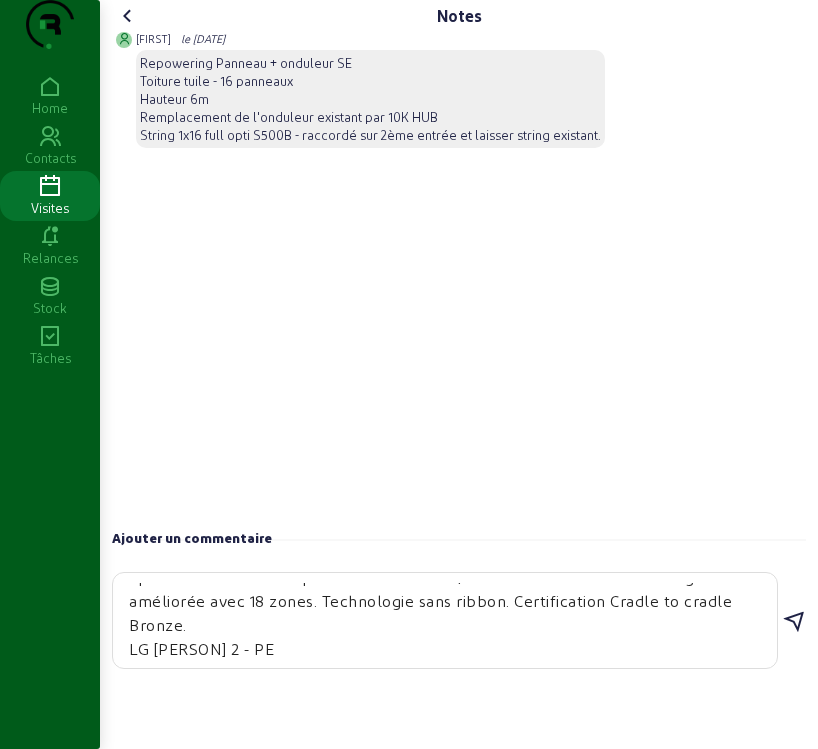 scroll, scrollTop: 49, scrollLeft: 0, axis: vertical 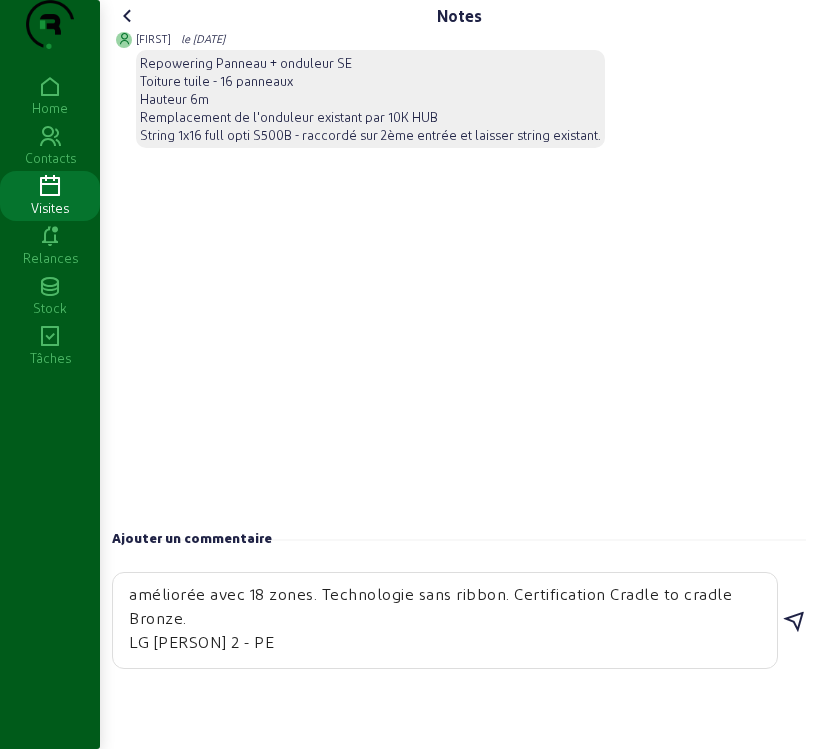 click on "16Panneau Sunpower P7 500 Full Black - 500 Wc - Garantie performance 87% après 30 ans. Garantie produit 30 ans. Glass/Glass bifacial. Gestion ombrage améliorée avec 18 zones. Technologie sans ribbon. Certification Cradle to cradle Bronze.
LG [PERSON] 2 - PE
16SolarEdge optimiseur S500B-1GM4MRM - Garantie 25 ans" at bounding box center [445, 620] 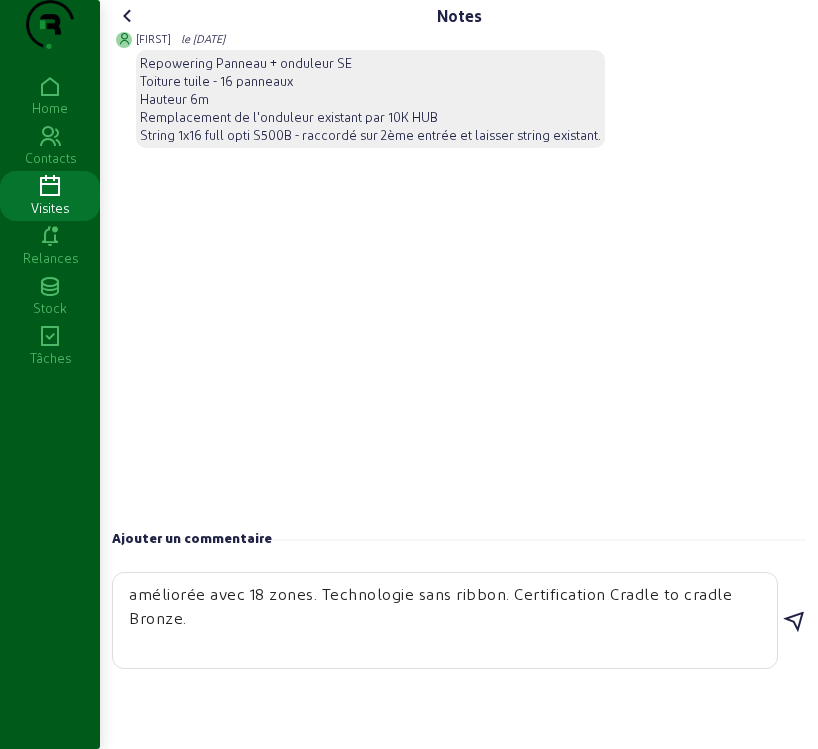 click on "16Panneau Sunpower P7 500 Full Black - 500 Wc - Garantie performance 87% après 30 ans. Garantie produit 30 ans. Glass/Glass bifacial. Gestion ombrage améliorée avec 18 zones. Technologie sans ribbon. Certification Cradle to cradle Bronze.
16SolarEdge optimiseur S500B-1GM4MRM - Garantie 25 ans" at bounding box center (445, 620) 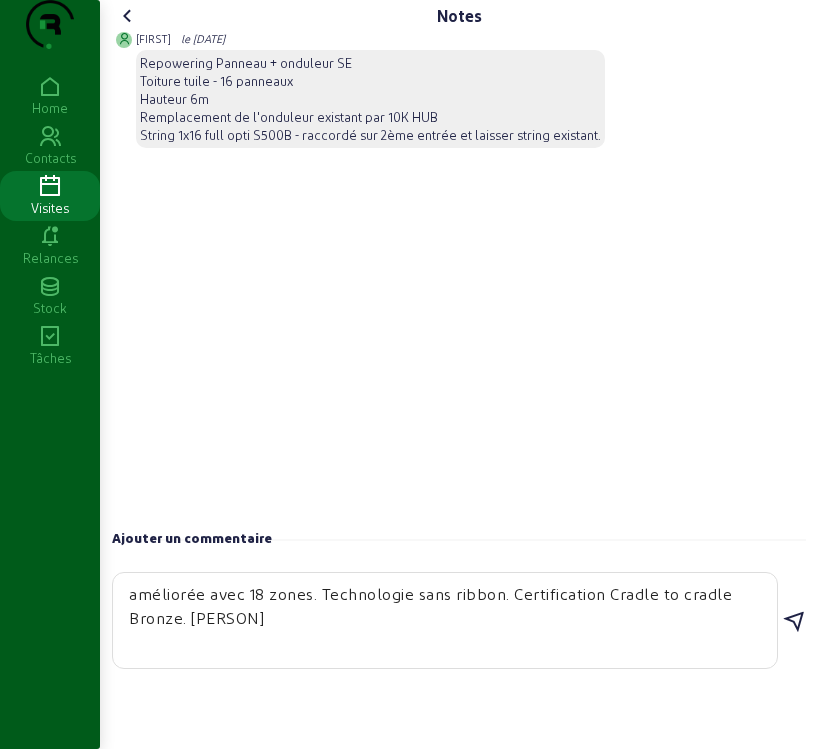 scroll, scrollTop: 73, scrollLeft: 0, axis: vertical 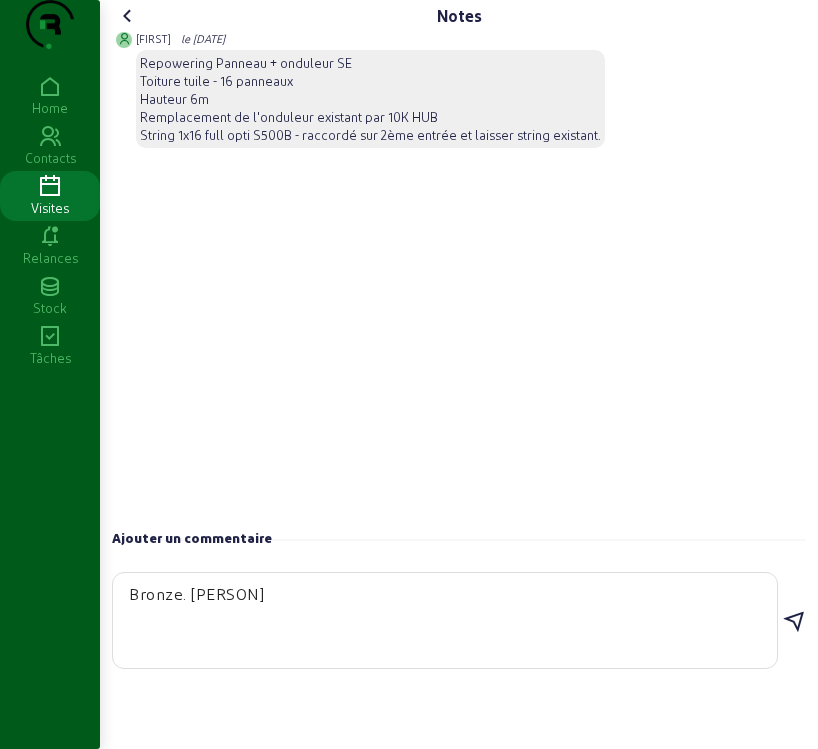 click on "16Panneau Sunpower P7 500 Full Black - 500 Wc - Garantie performance 87% après 30 ans. Garantie produit 30 ans. Glass/Glass bifacial. Gestion ombrage améliorée avec 18 zones. Technologie sans ribbon. Certification Cradle to cradle Bronze. [PERSON]
16SolarEdge optimiseur S500B-1GM4MRM - Garantie 25 ans" at bounding box center [445, 620] 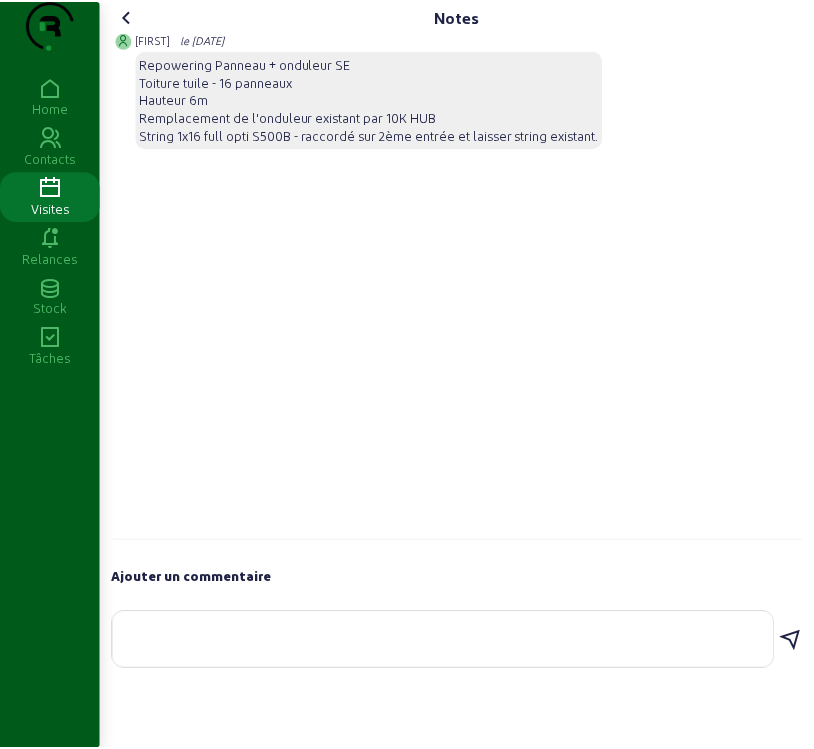 scroll, scrollTop: 0, scrollLeft: 0, axis: both 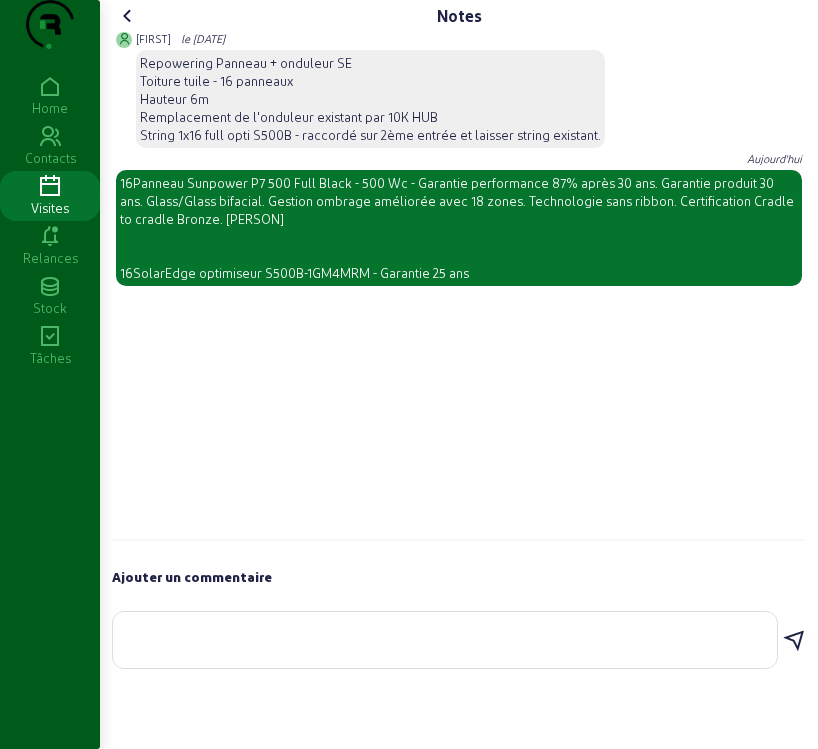 click 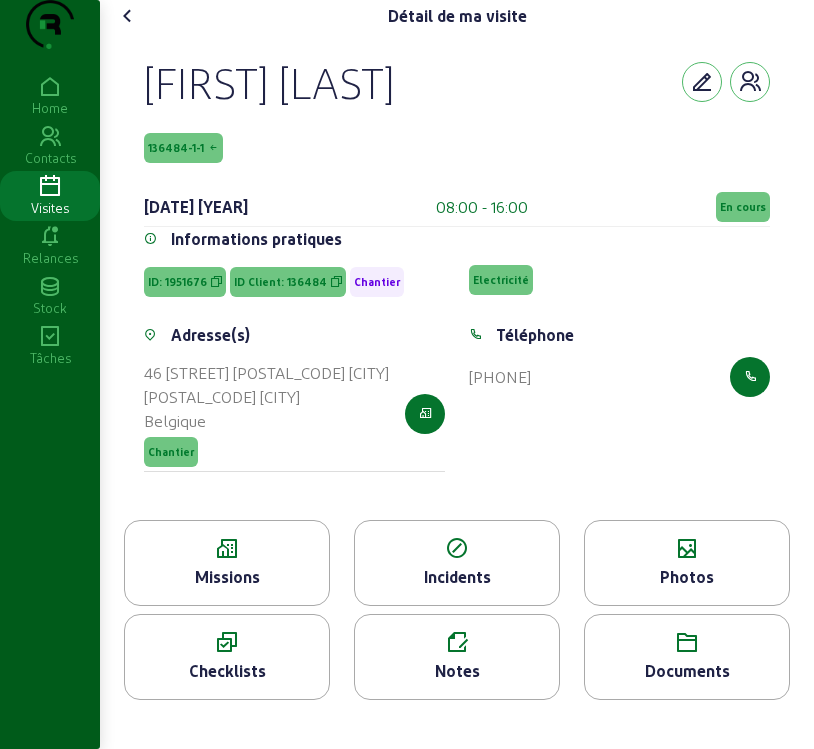 click on "En cours" 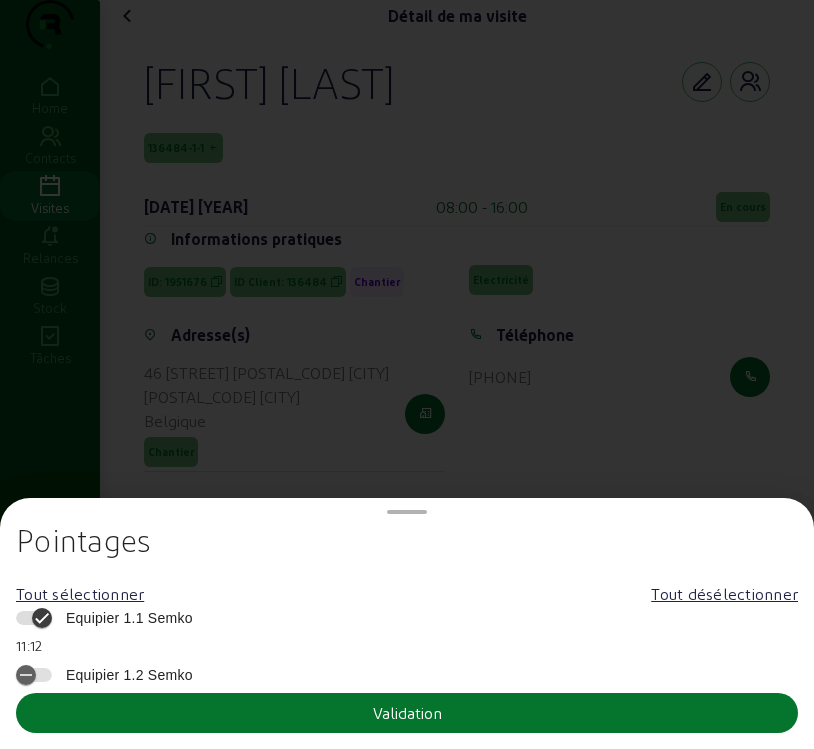 click on "Equipier 1.1 Semko" at bounding box center (124, 618) 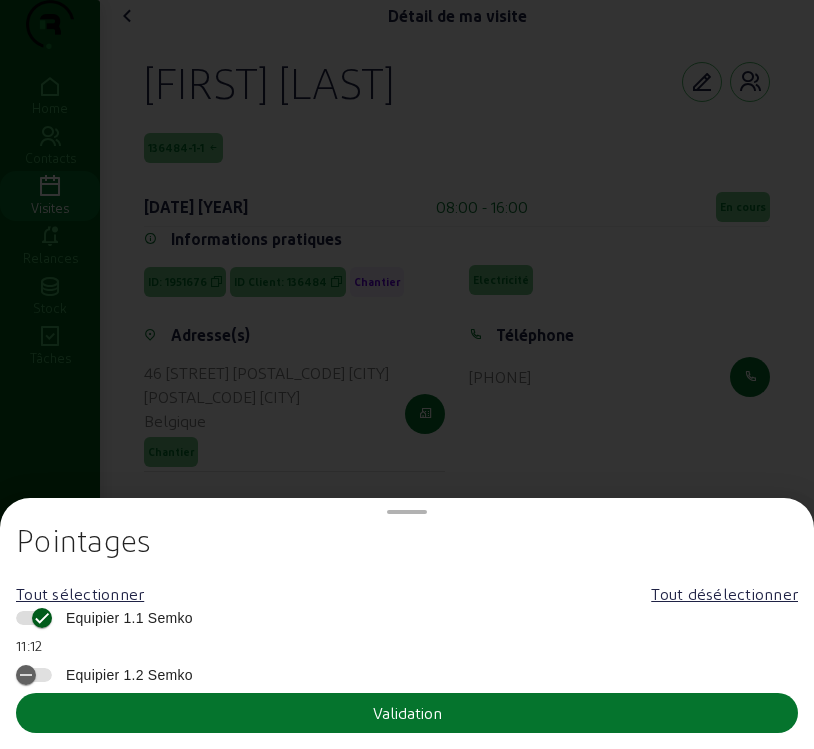 click on "Equipier 1.1 Semko" at bounding box center (34, 618) 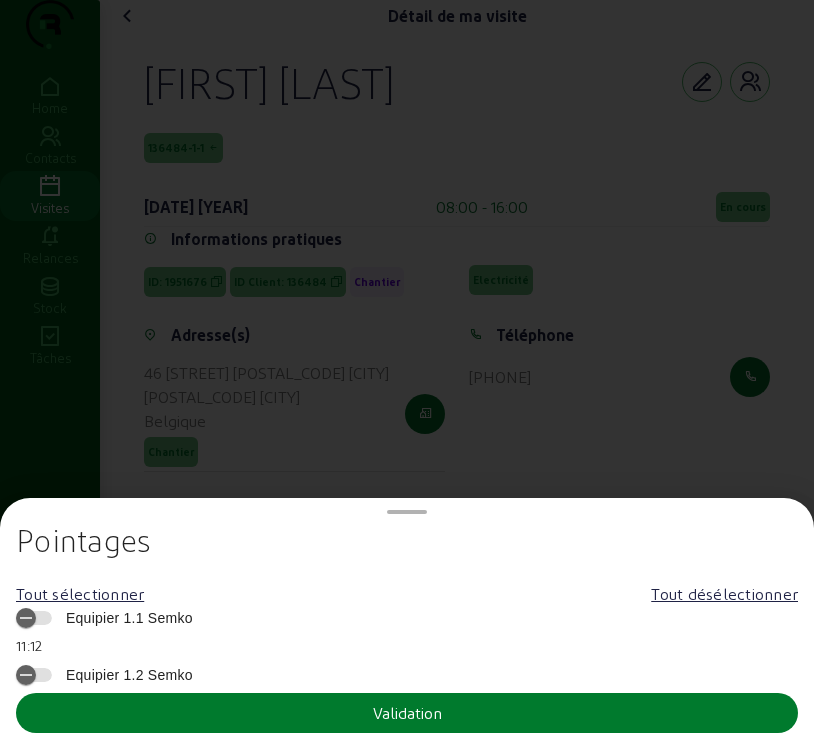 click on "Validation" 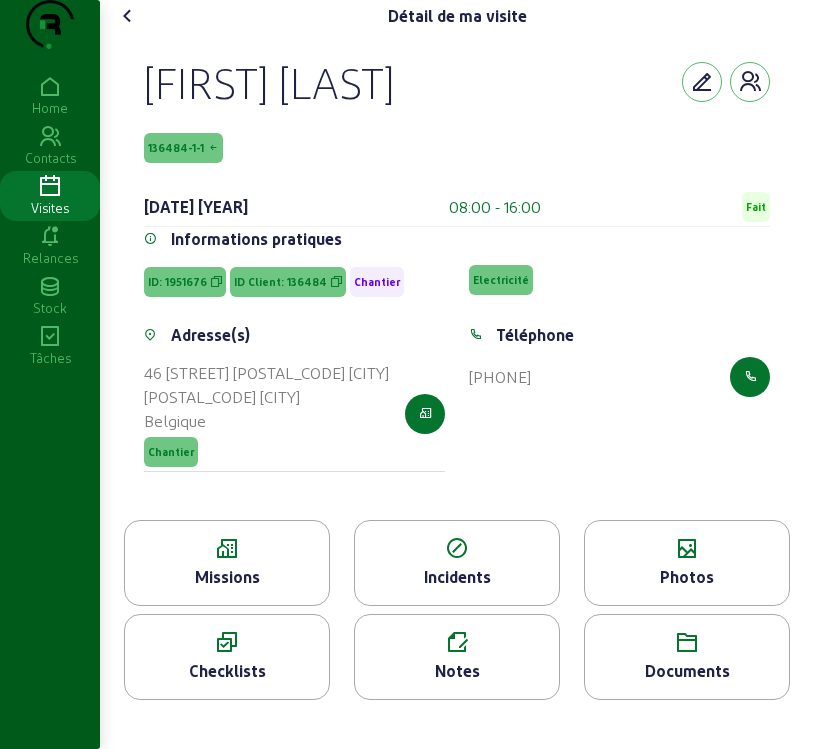 click on "Documents" 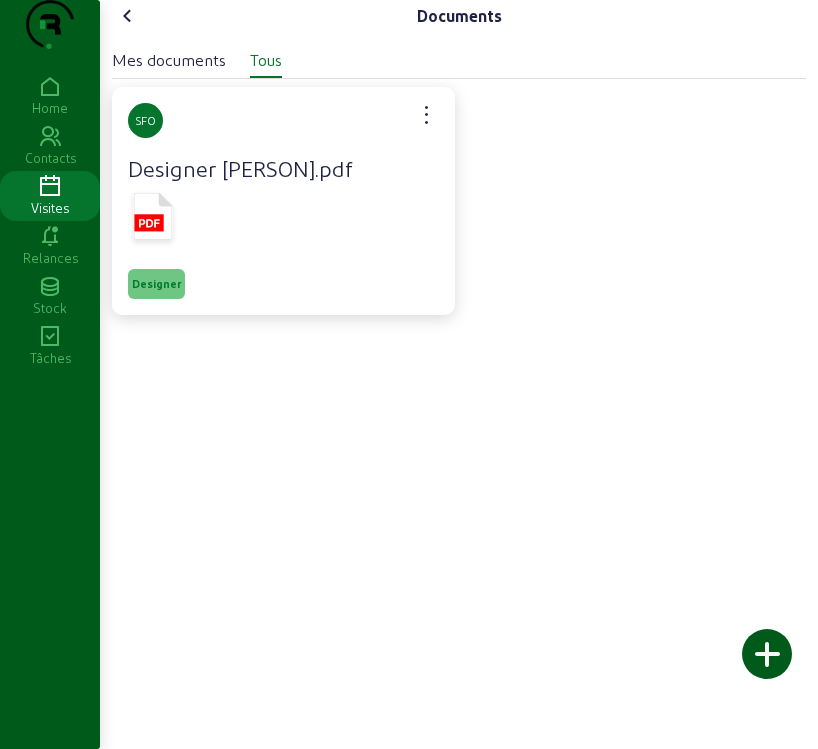 click 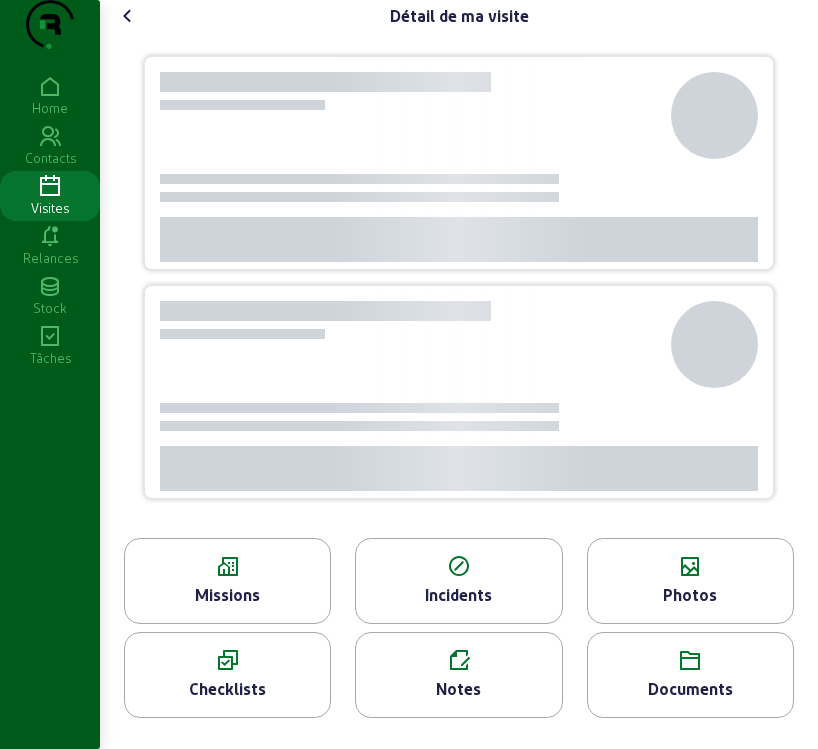 click 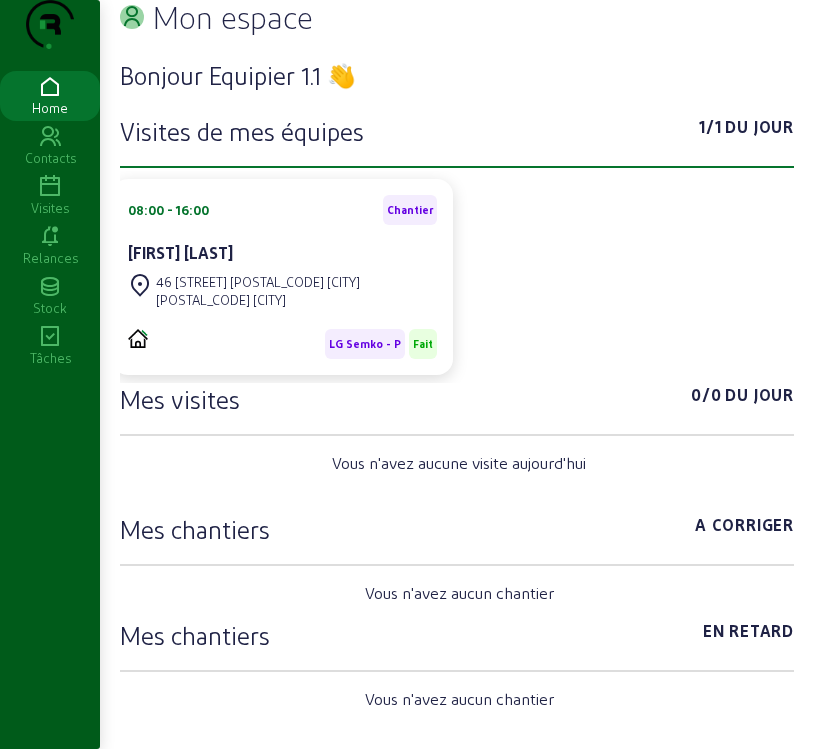 scroll, scrollTop: 0, scrollLeft: 0, axis: both 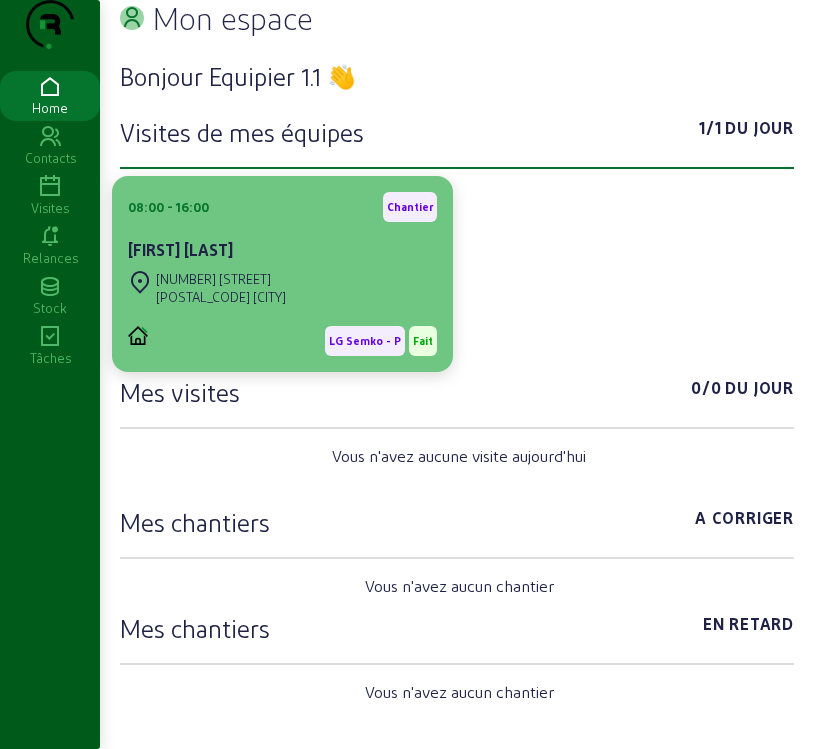 click on "[FIRST] [LAST]" 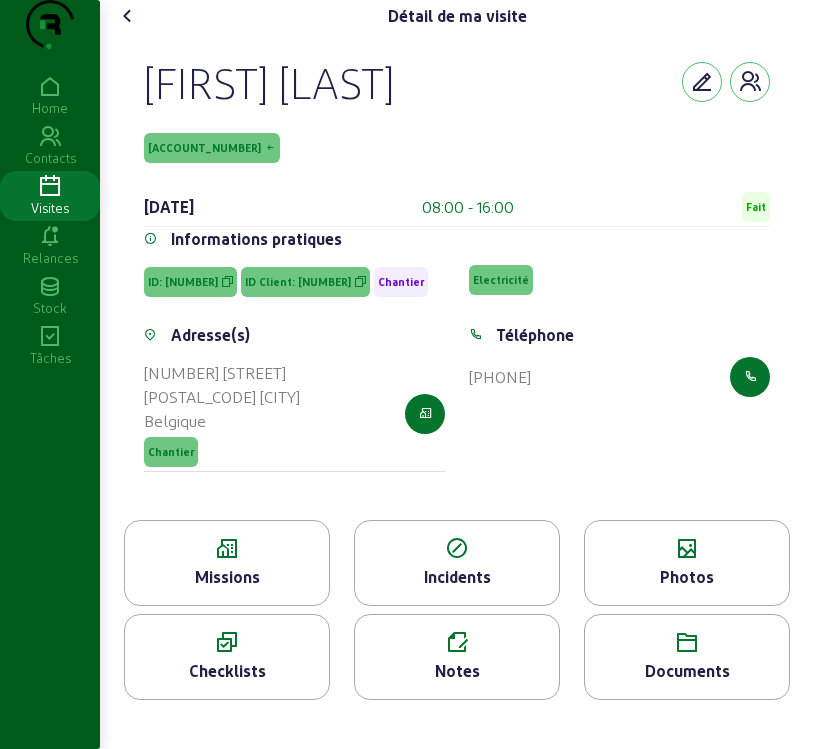 click 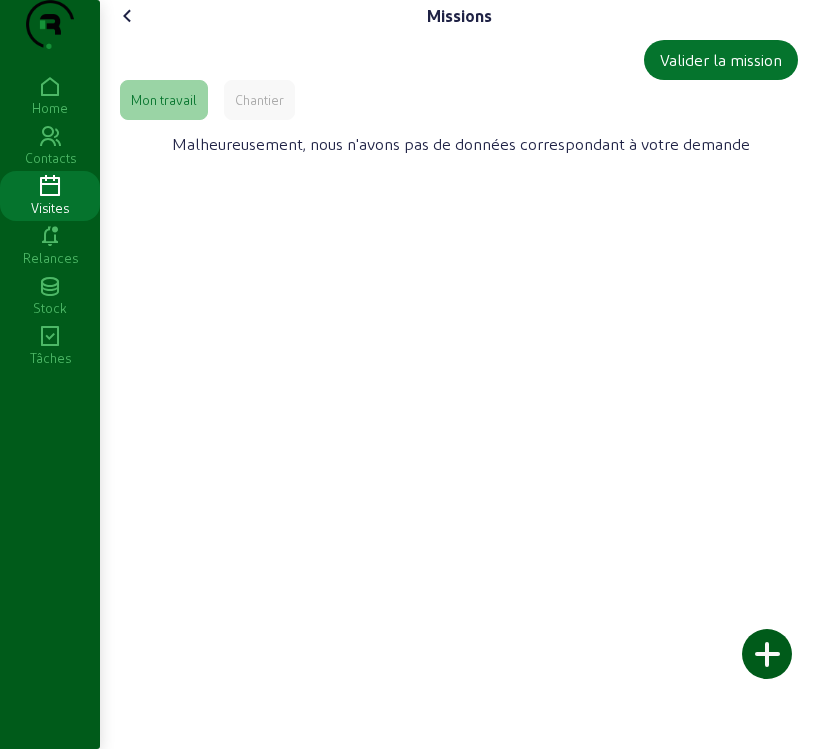 click 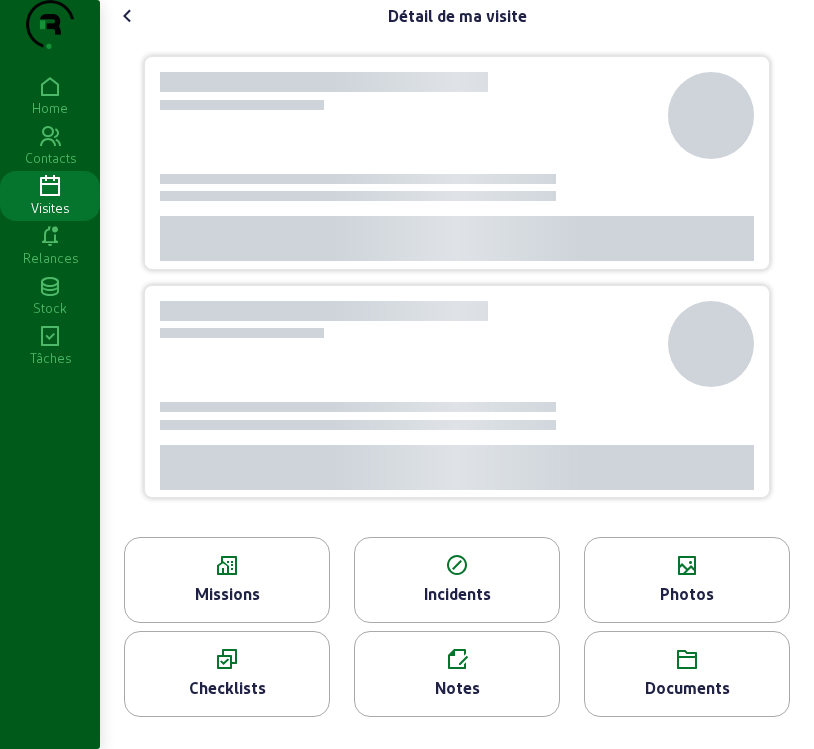 click 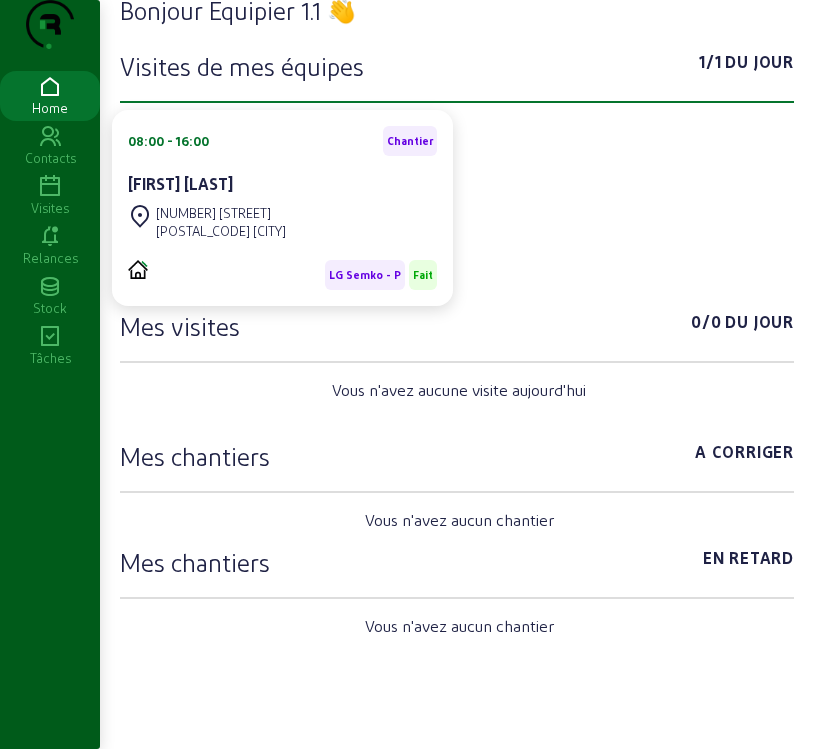 scroll, scrollTop: 106, scrollLeft: 0, axis: vertical 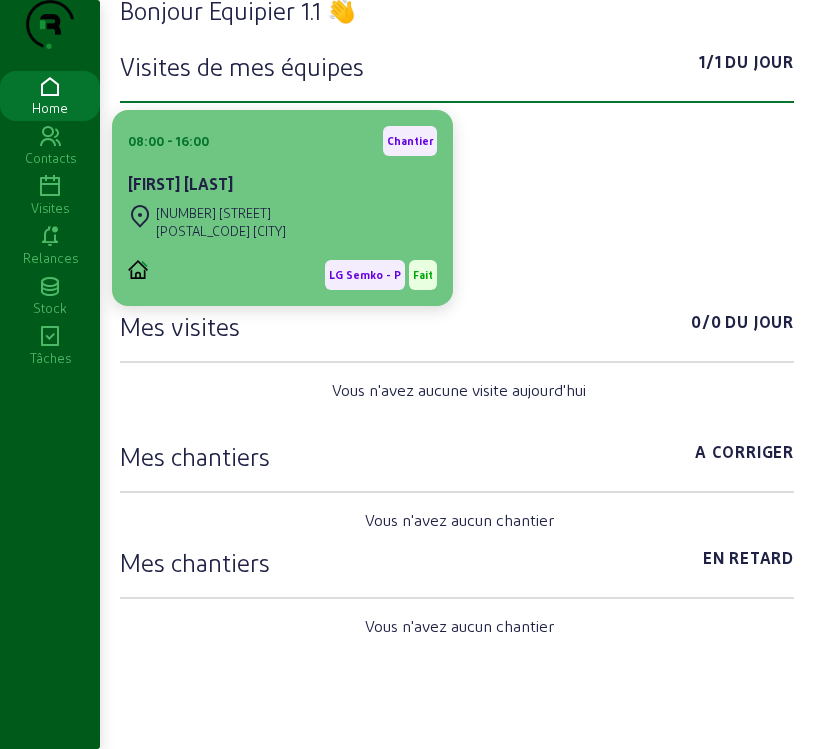 click on "[NUMBER] [STREET] [POSTAL_CODE] [CITY]" 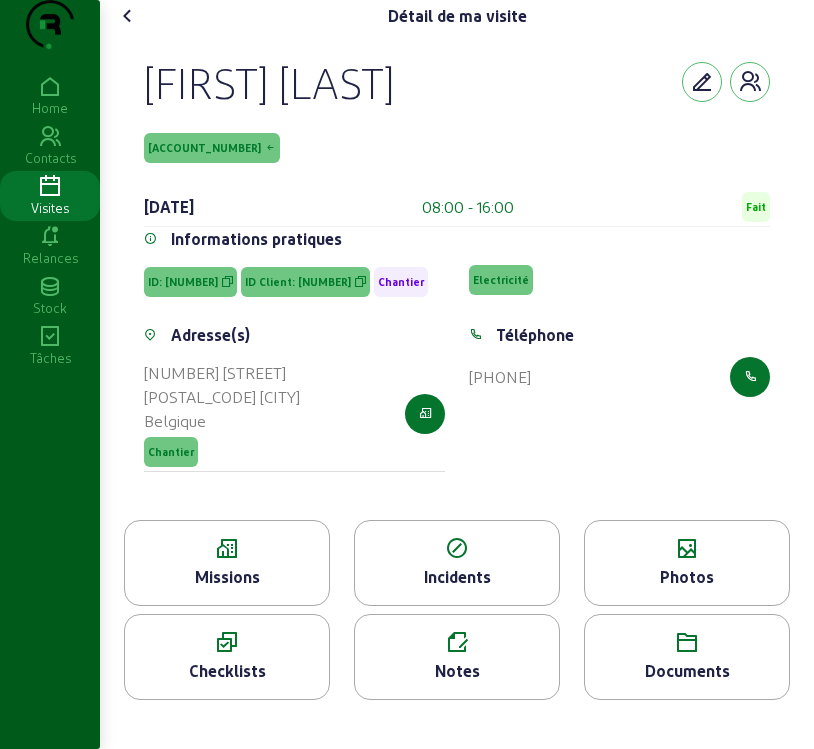 click 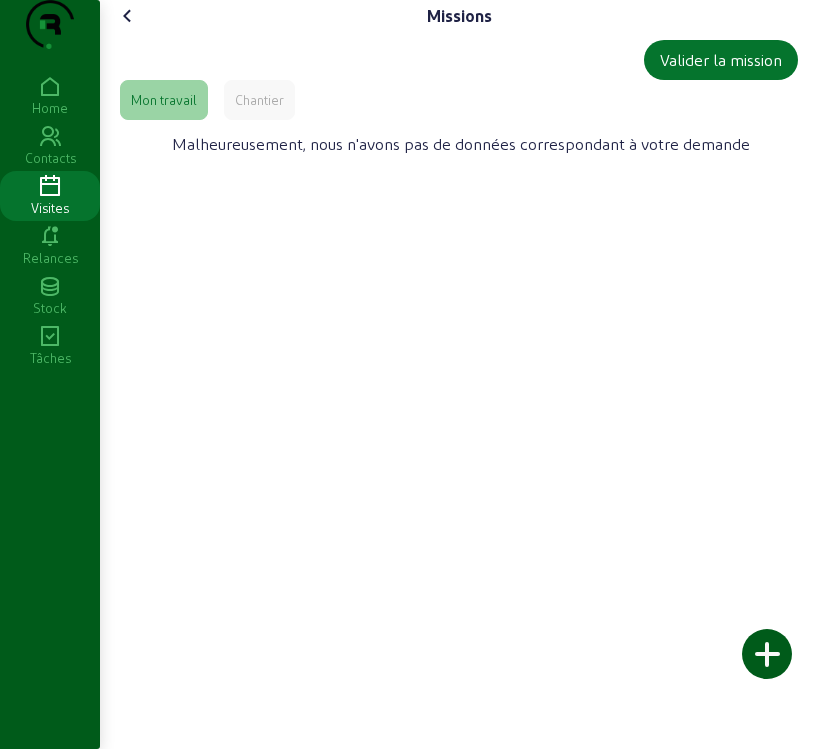 click on "Chantier" 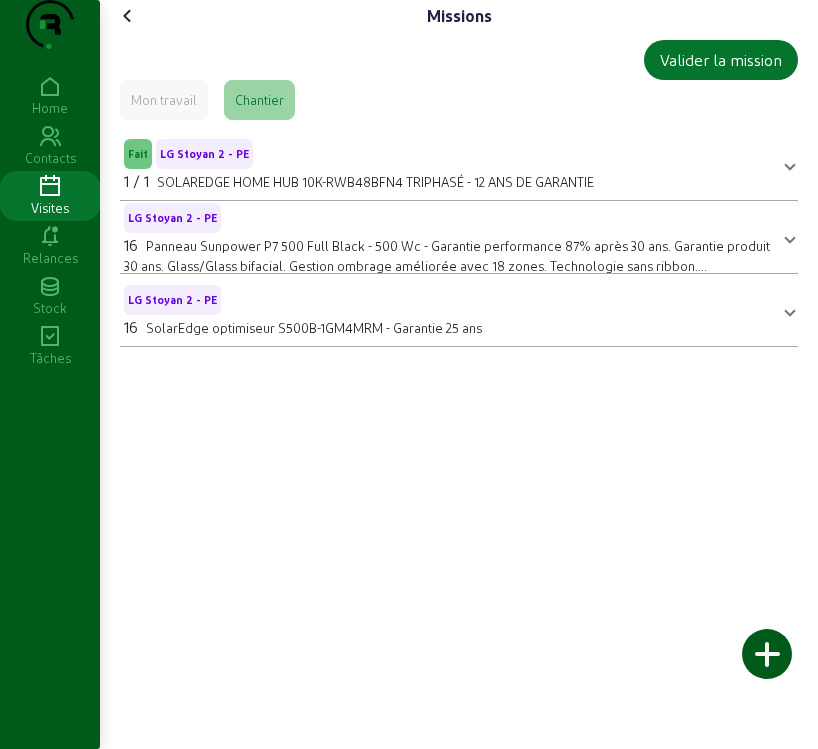 click 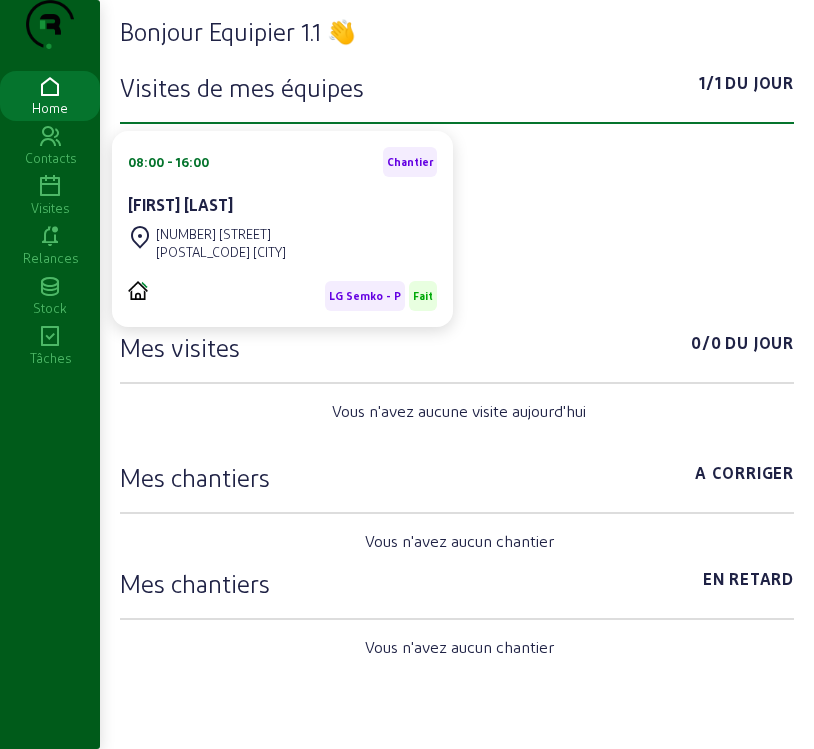 scroll, scrollTop: 106, scrollLeft: 0, axis: vertical 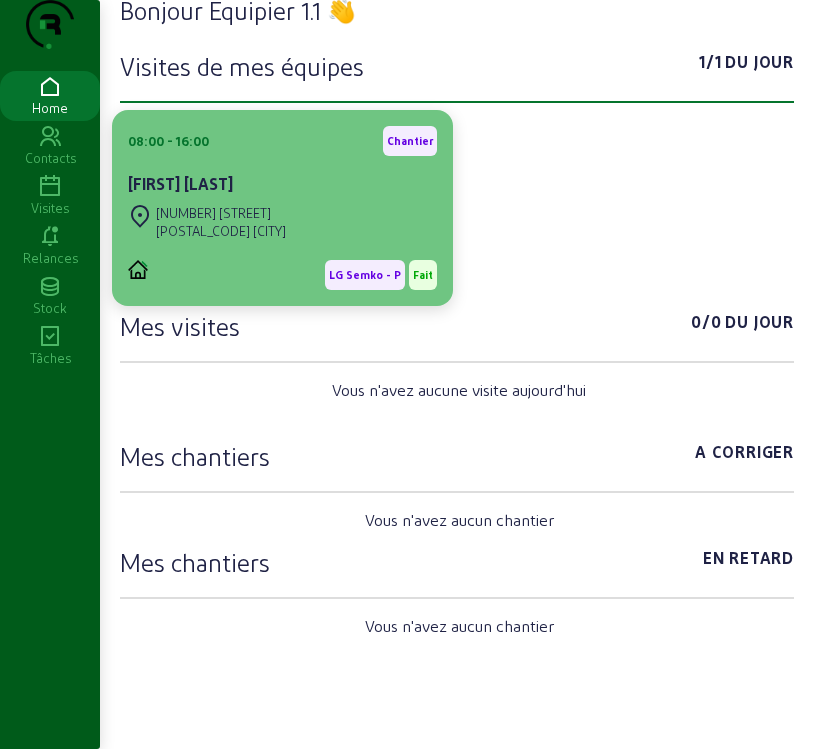 click on "LG Semko - P Fait" 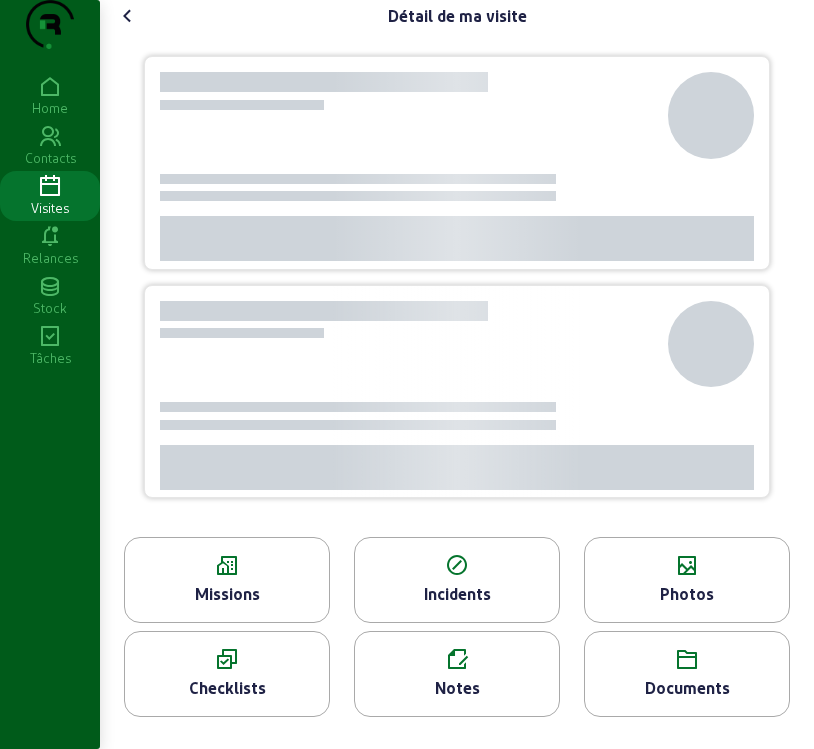 scroll, scrollTop: 0, scrollLeft: 0, axis: both 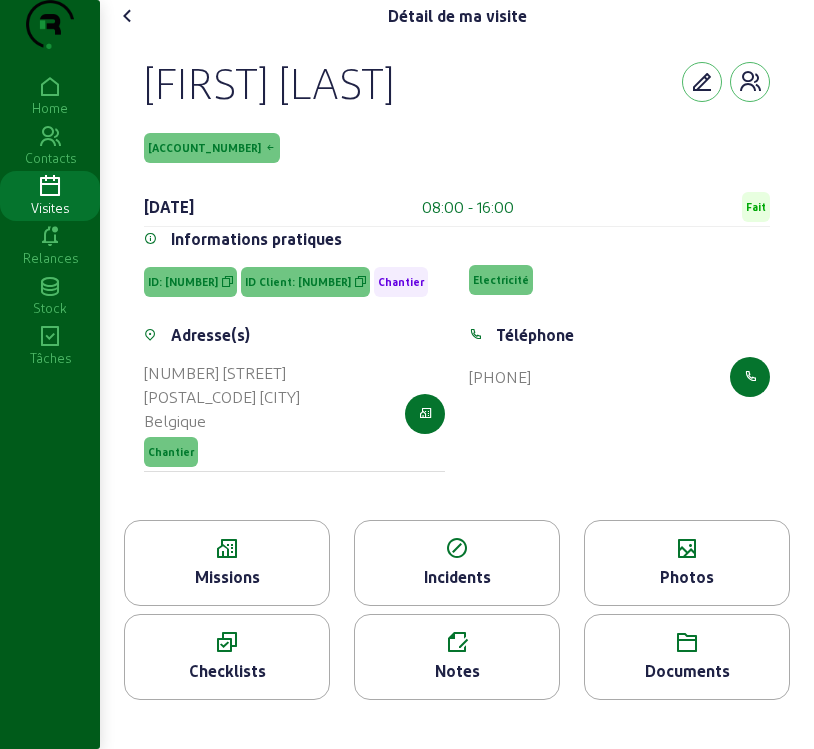 click on "Notes" 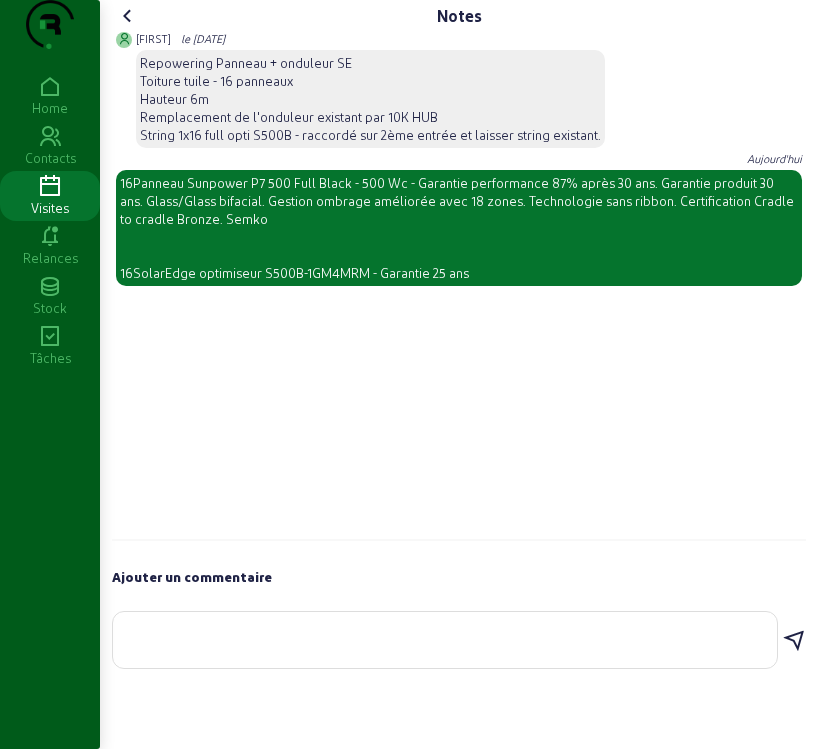 click 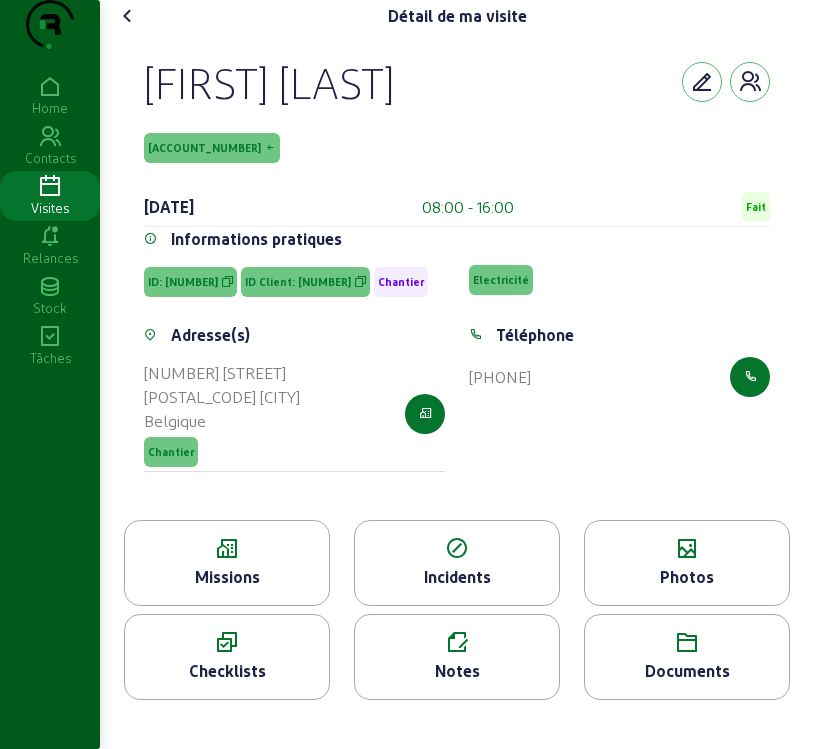 click 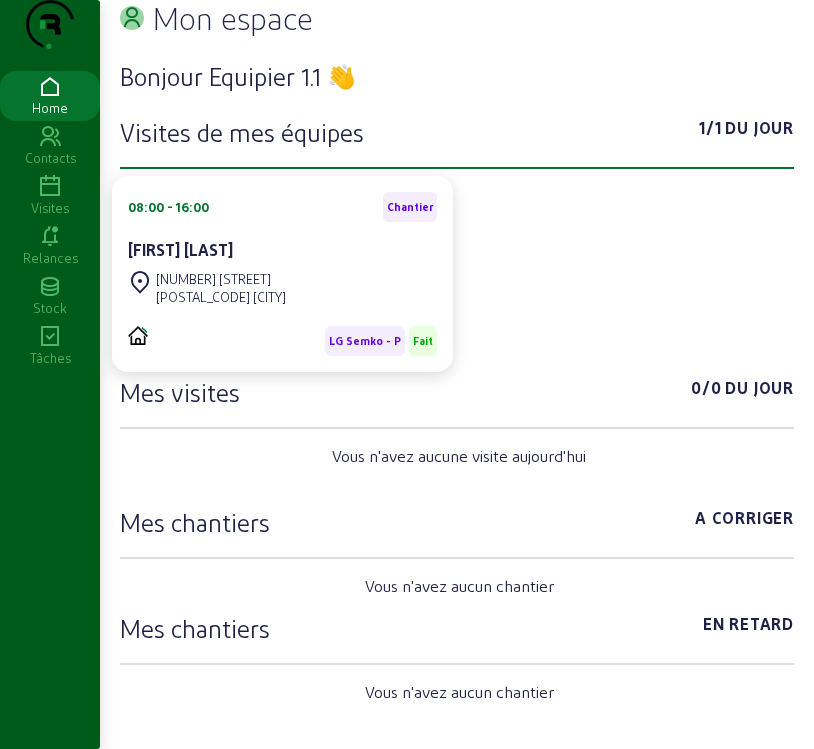 click 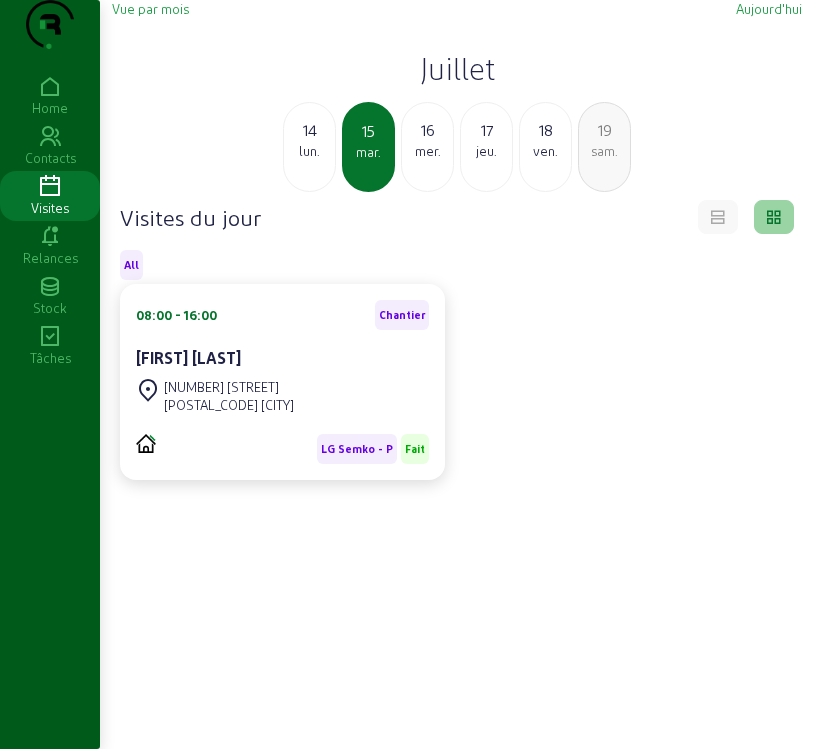 click on "mer." 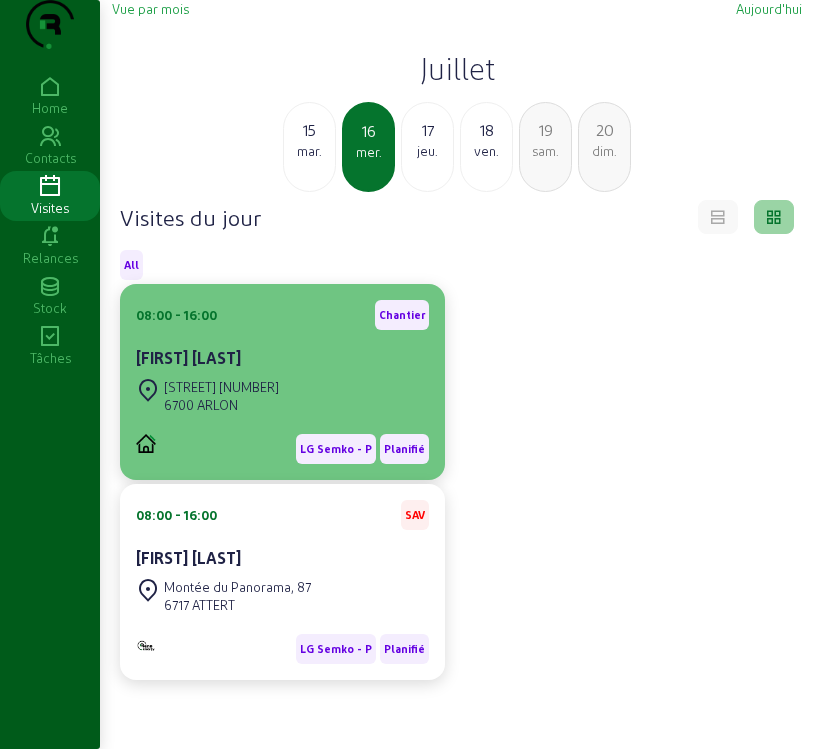 click on "Mazlum ODUN" 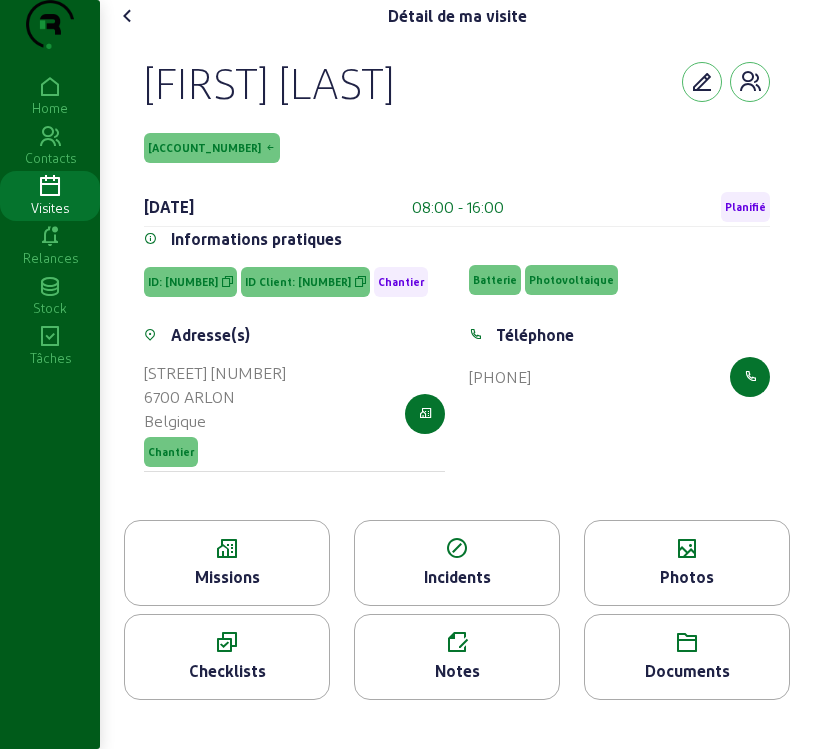 click on "Missions" 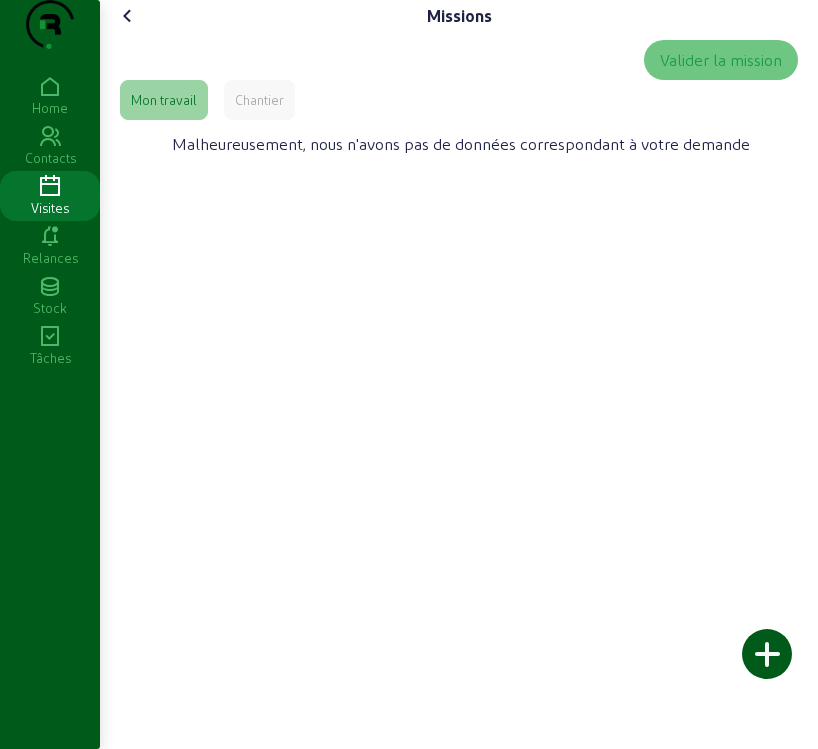 click on "Chantier" 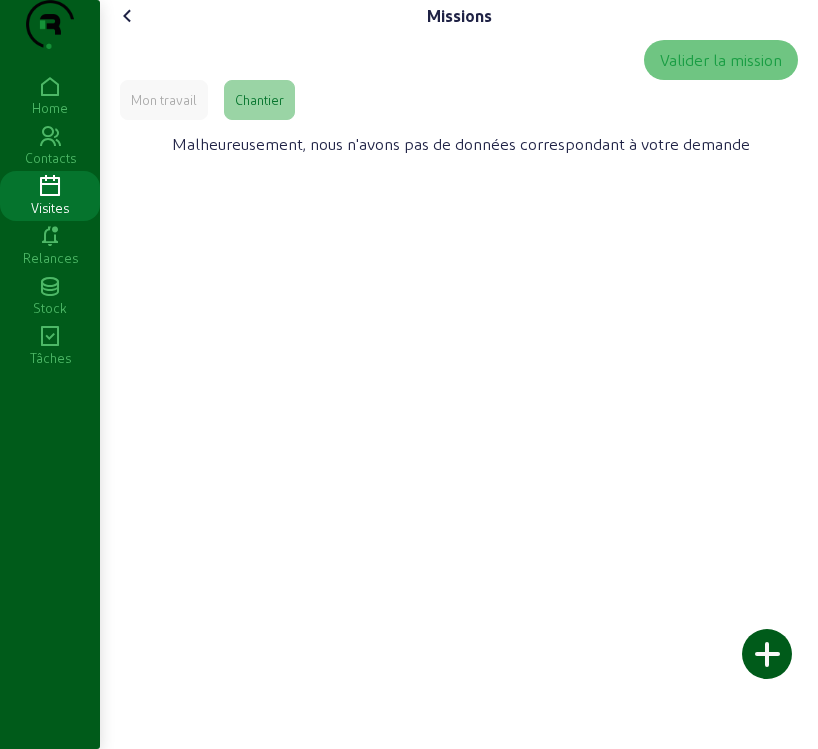 click on "Mon travail" 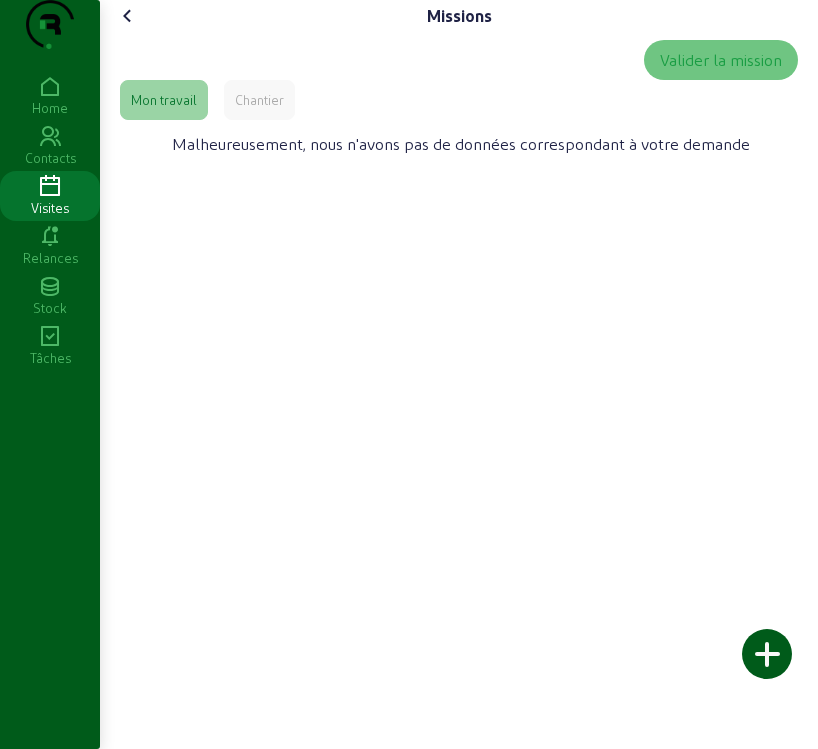 click on "Chantier" 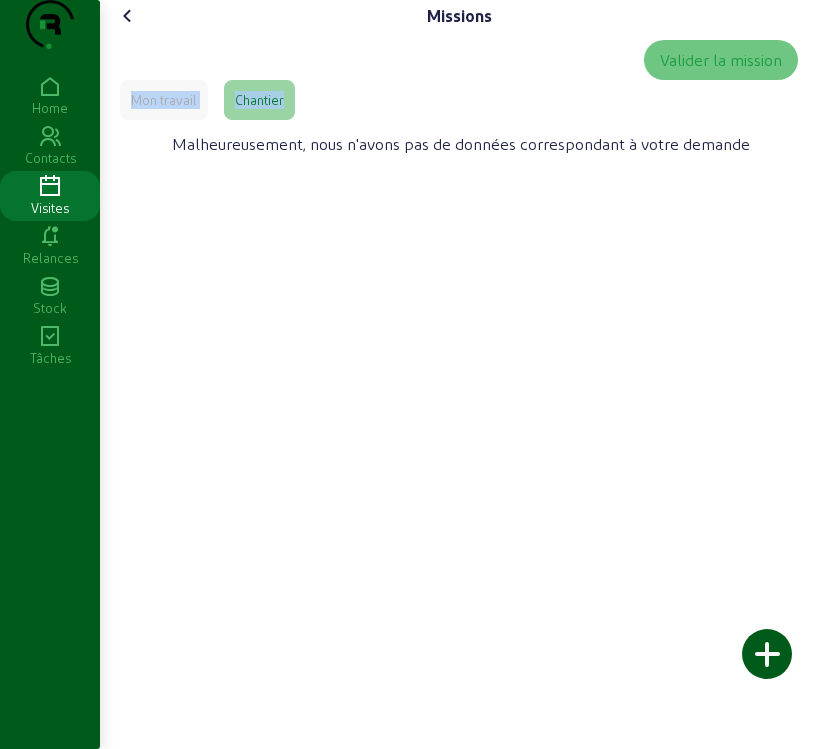 click on "Mon travail" 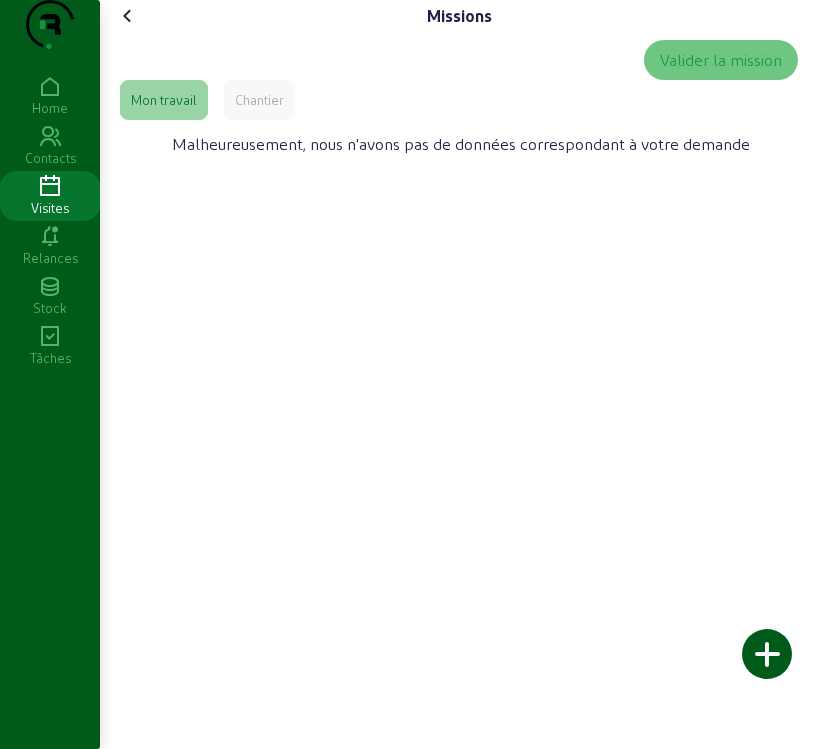 click on "Chantier" 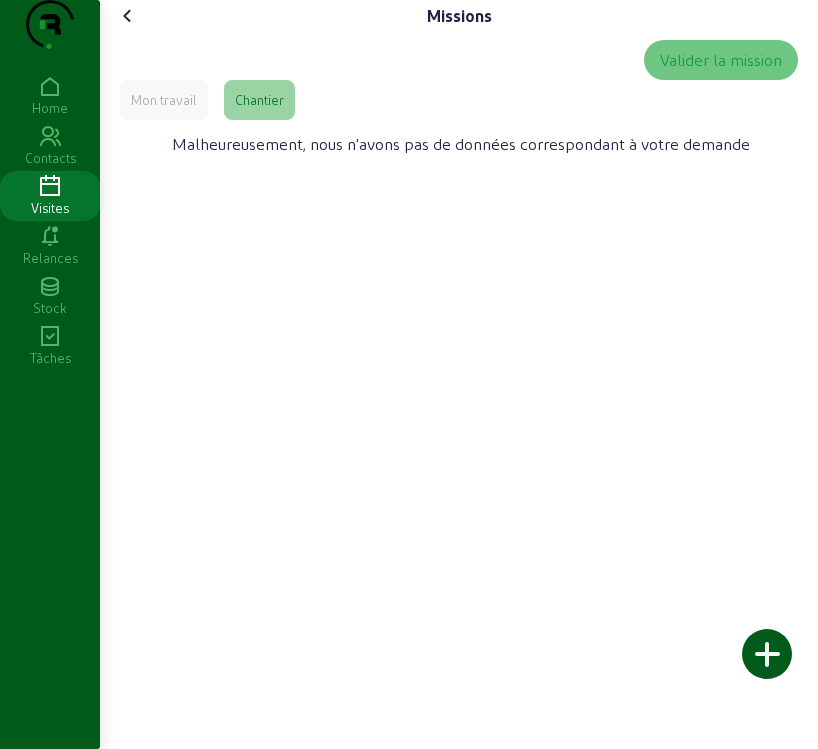 click 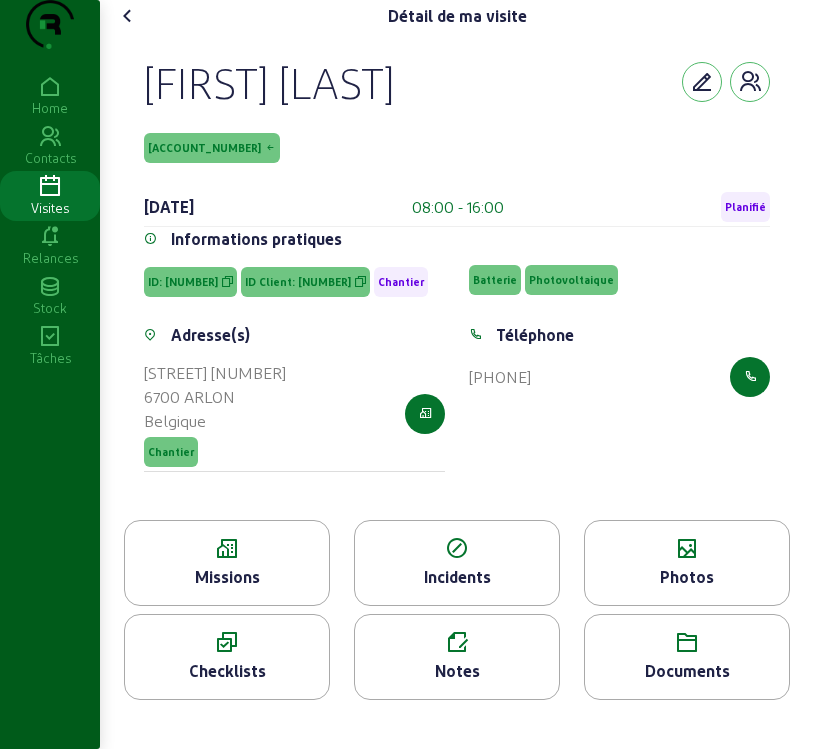 click on "Photos" 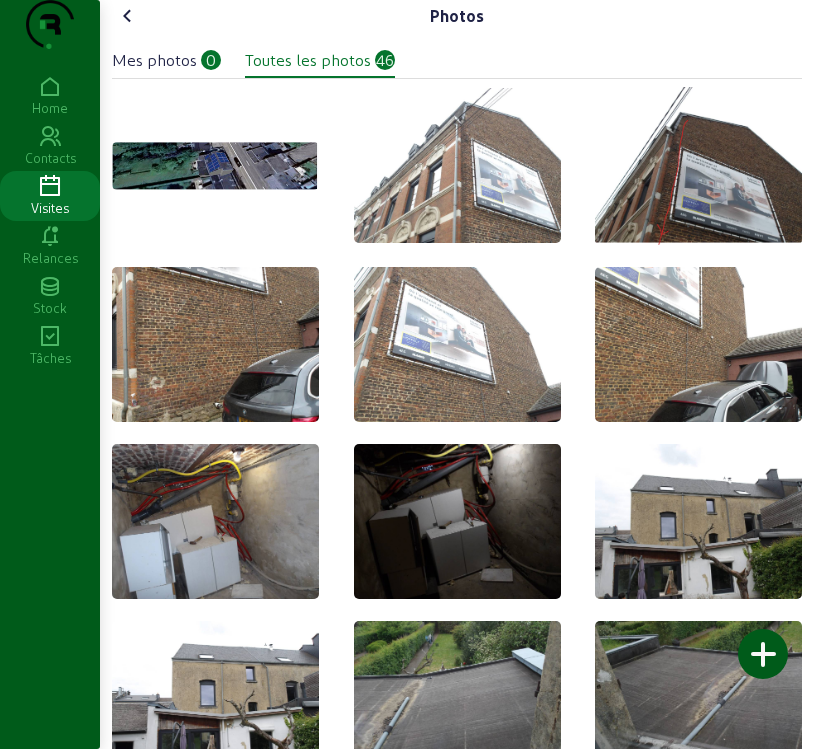 click 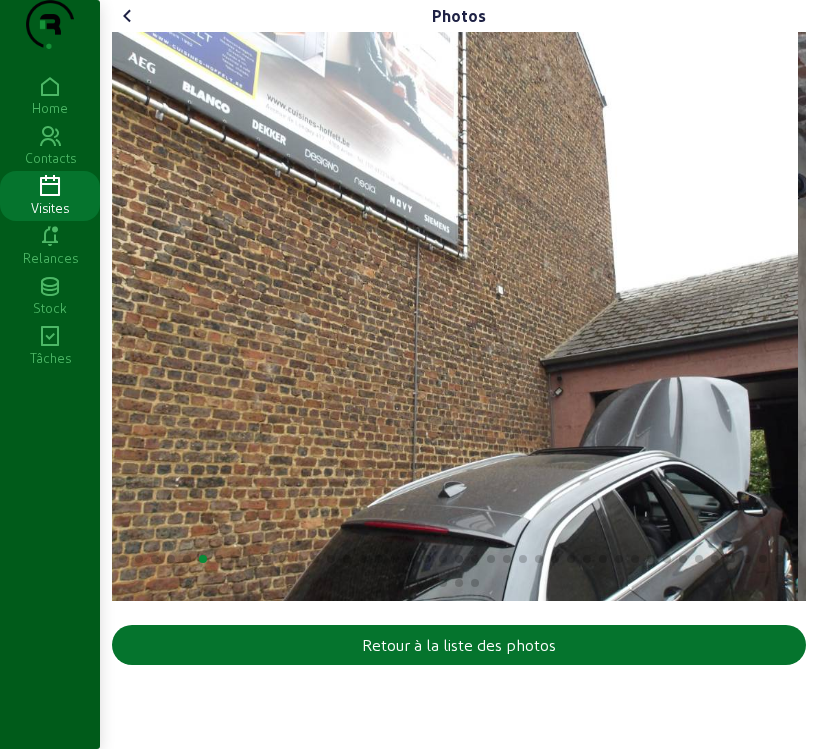 click 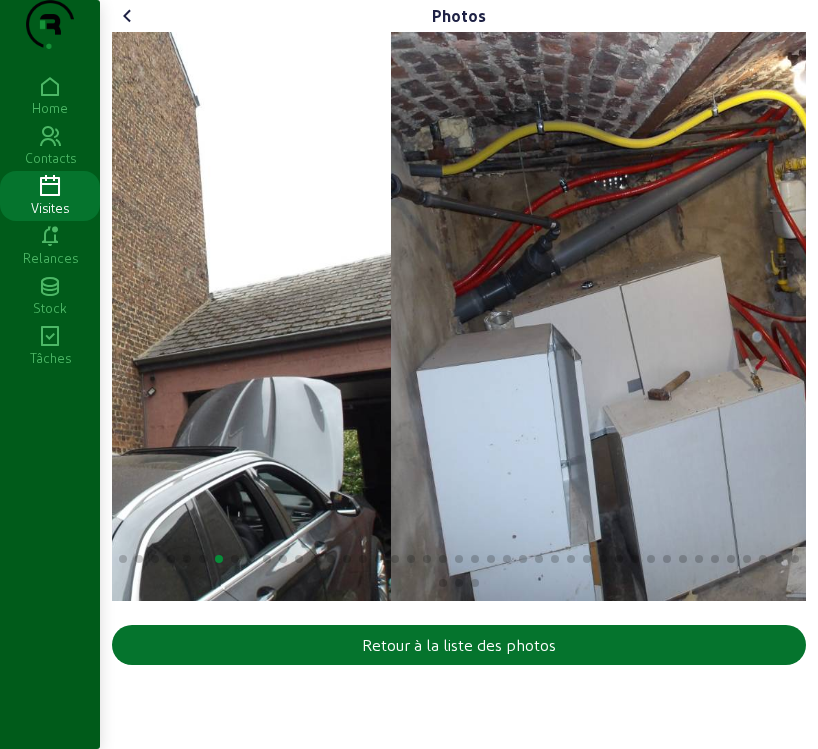 click 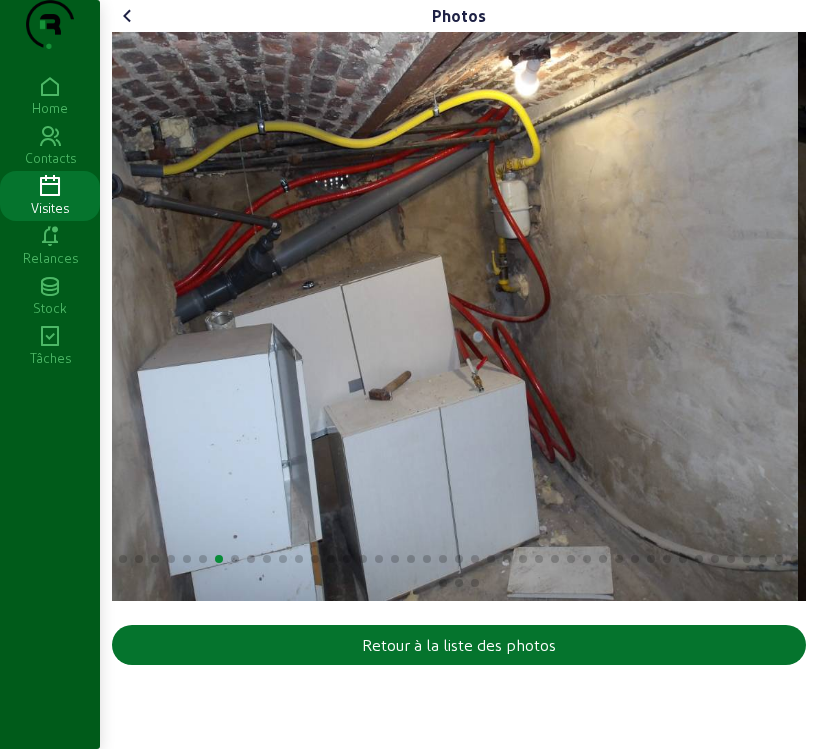 click 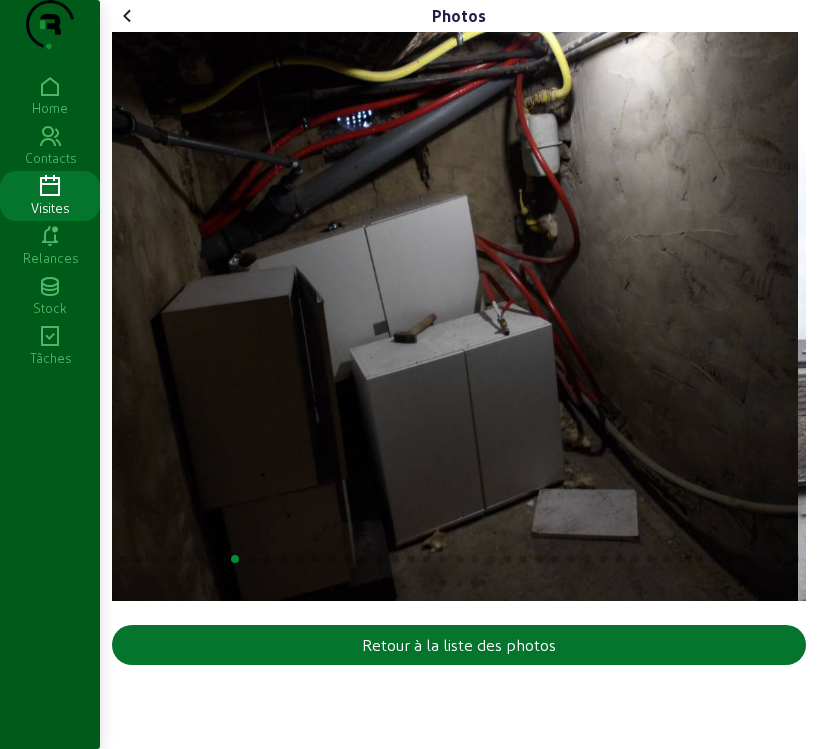 click 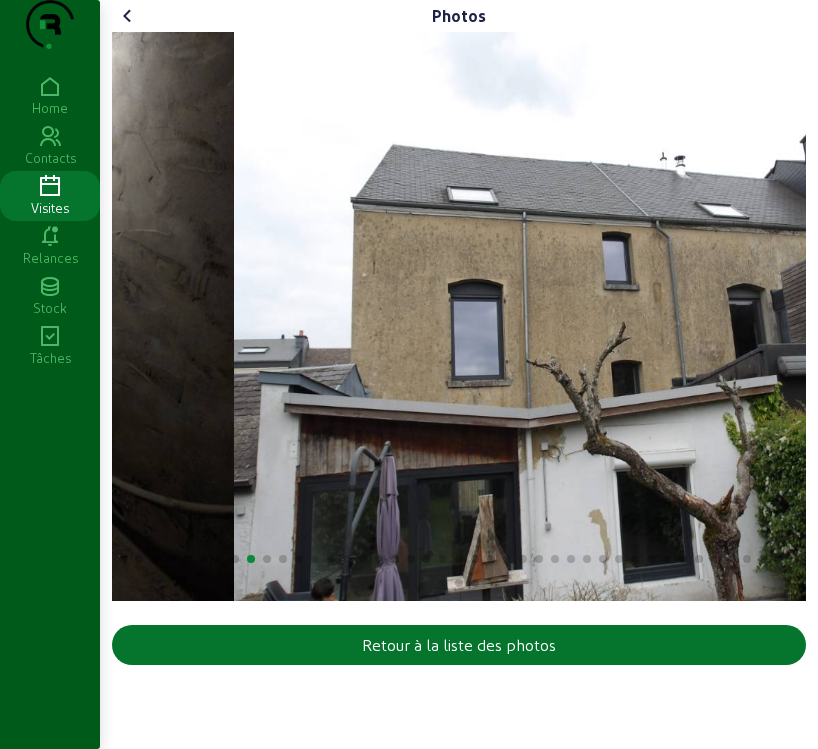 click 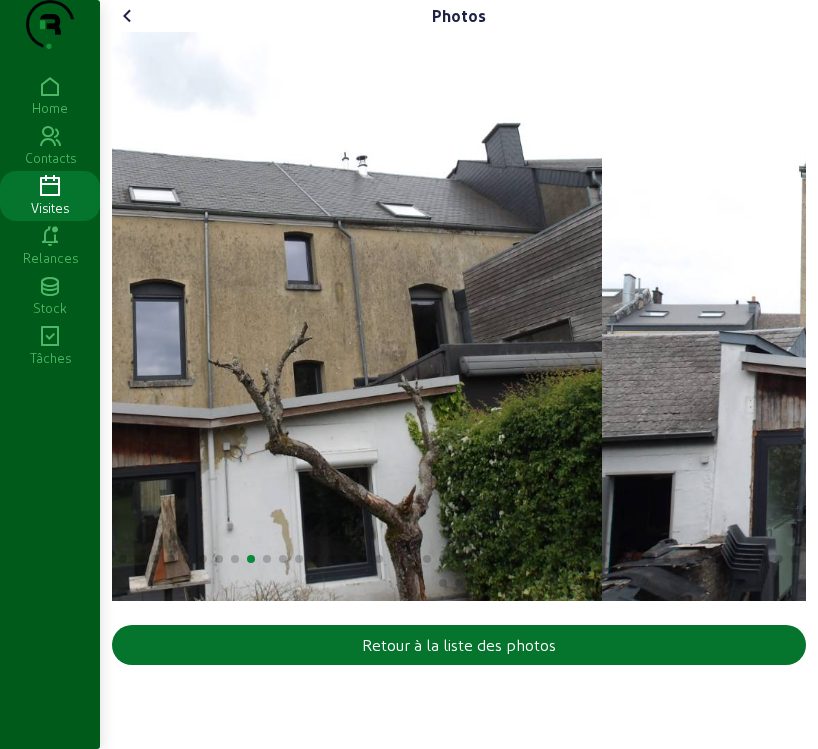 click 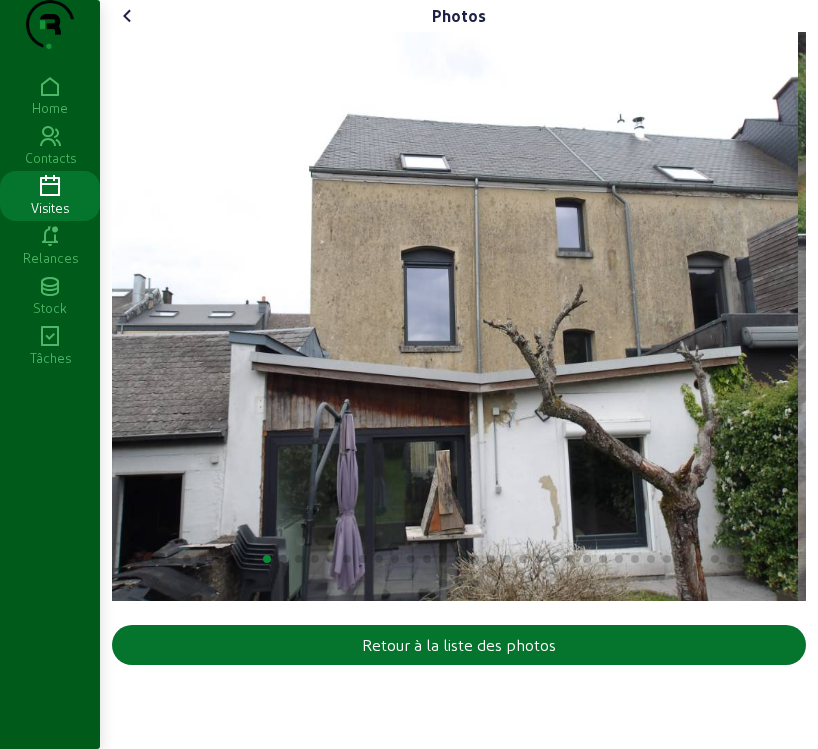 click 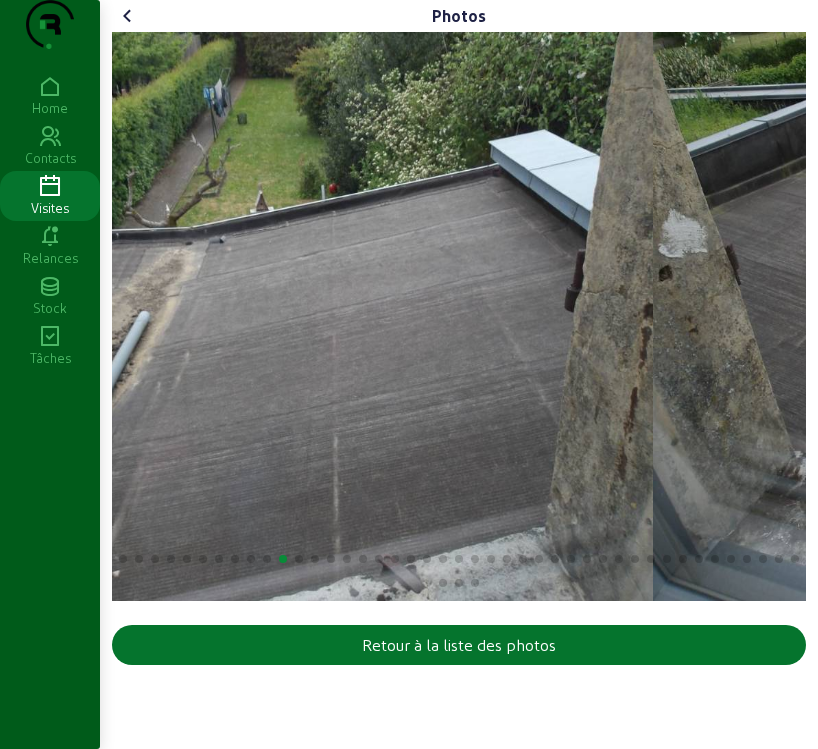click 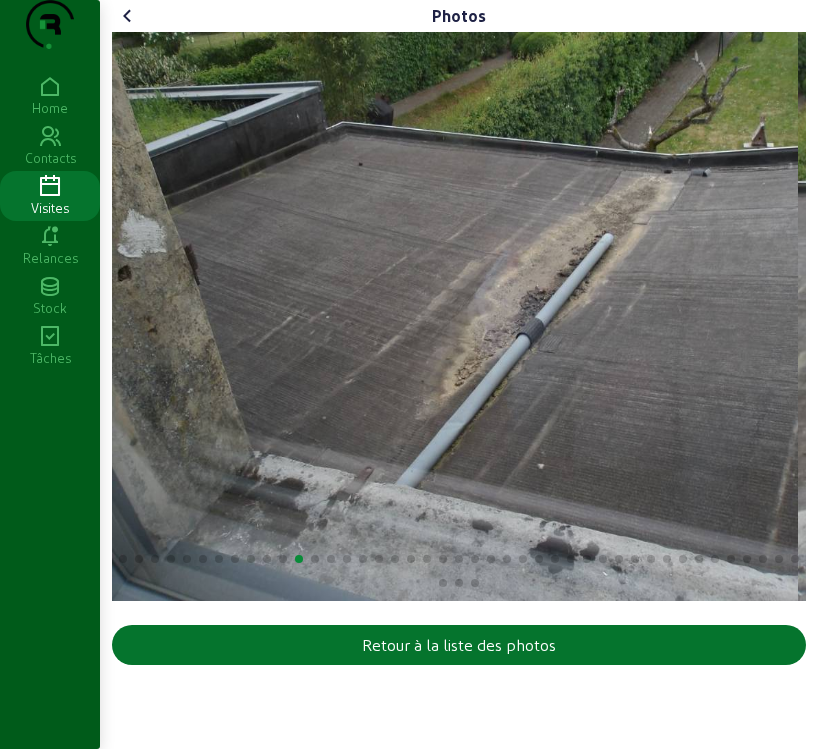 click 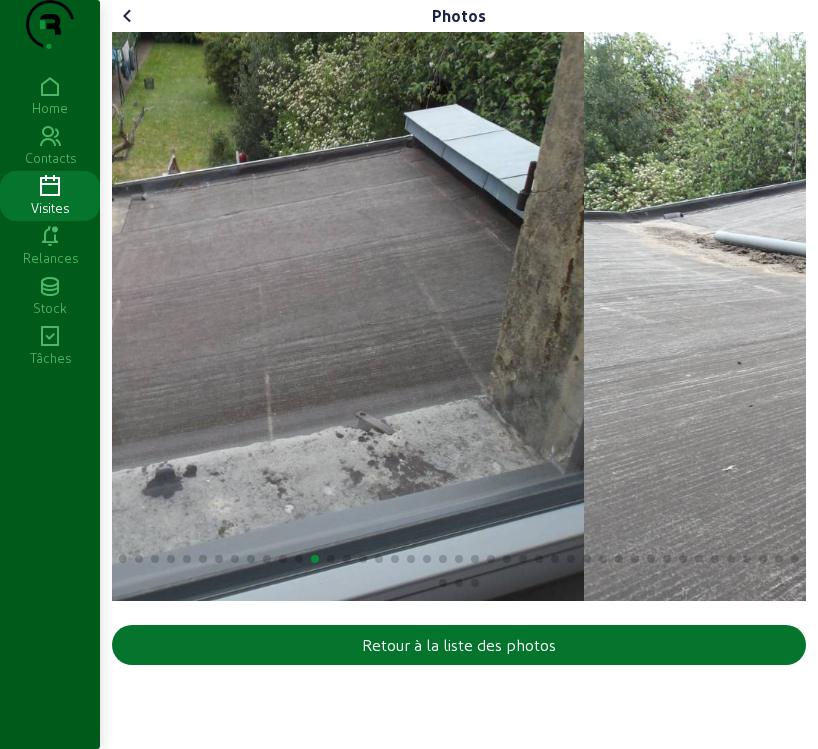 click 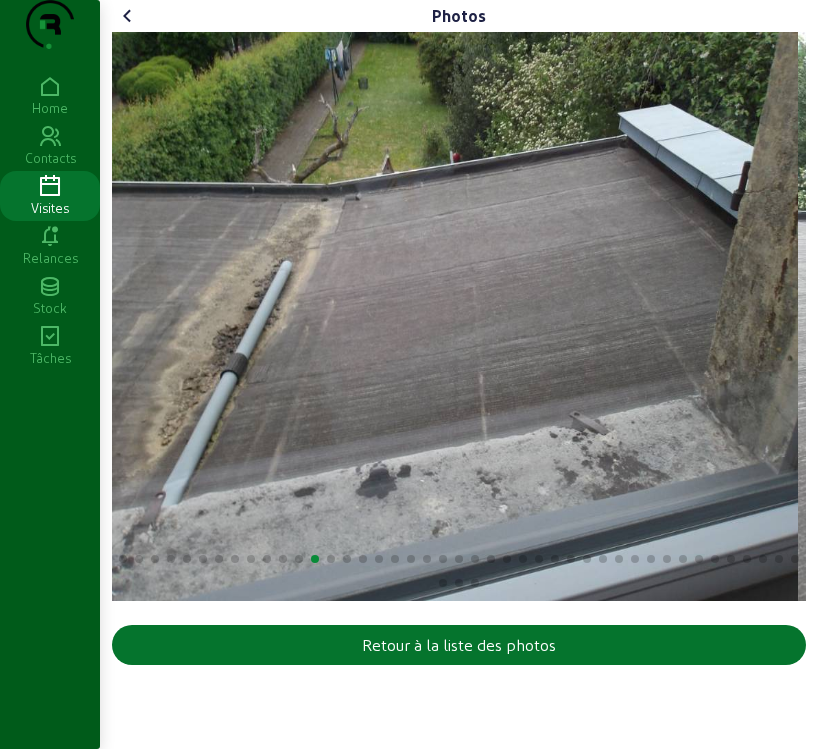 click 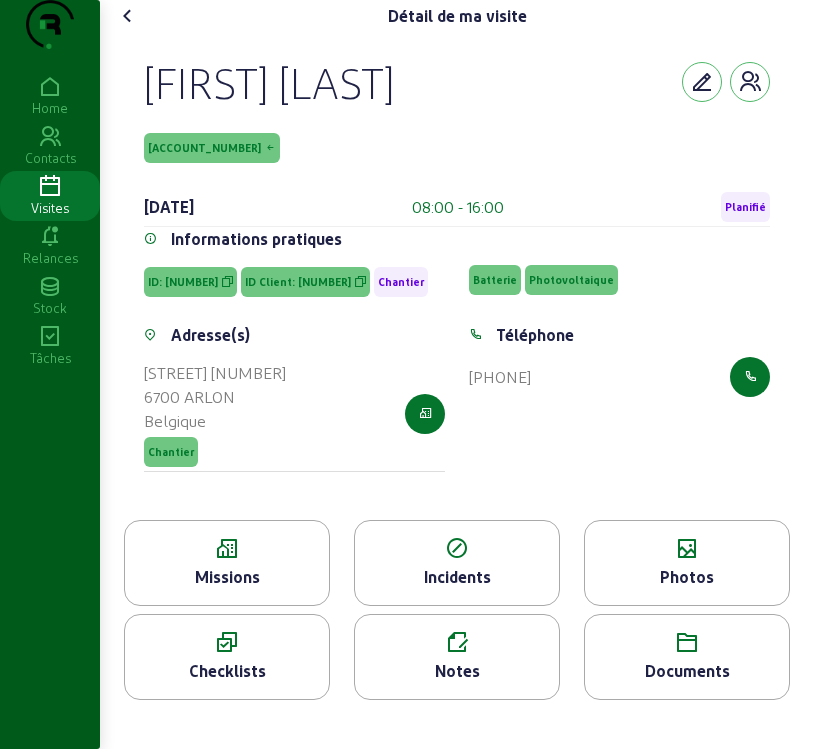 click 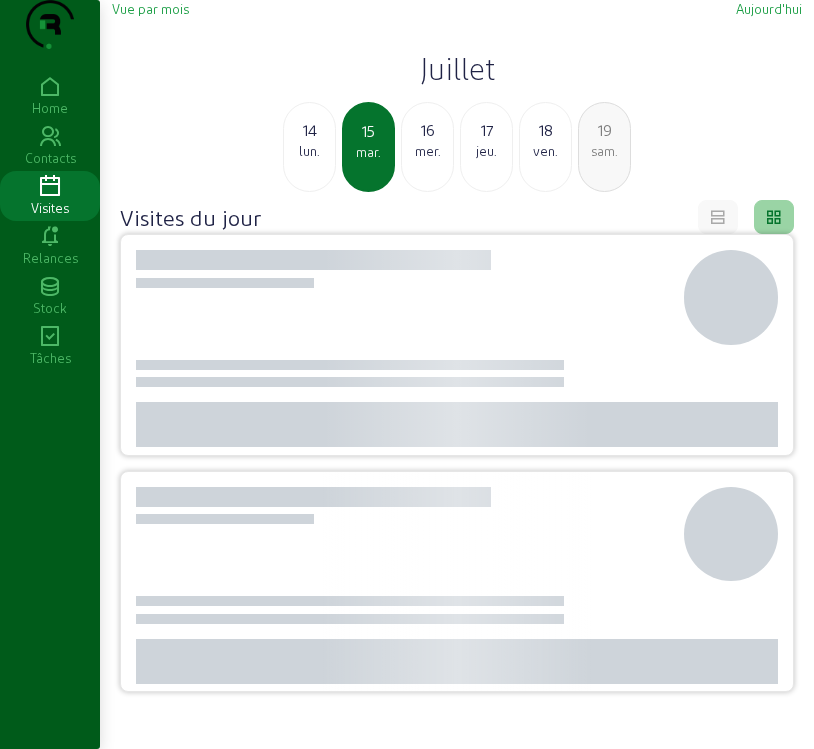 click 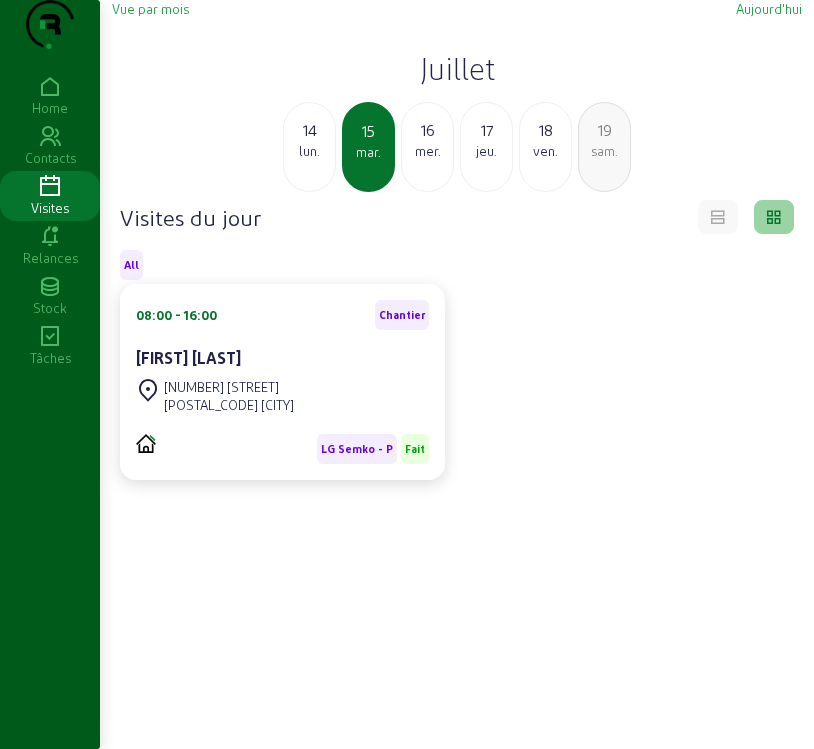click on "Vue par mois" 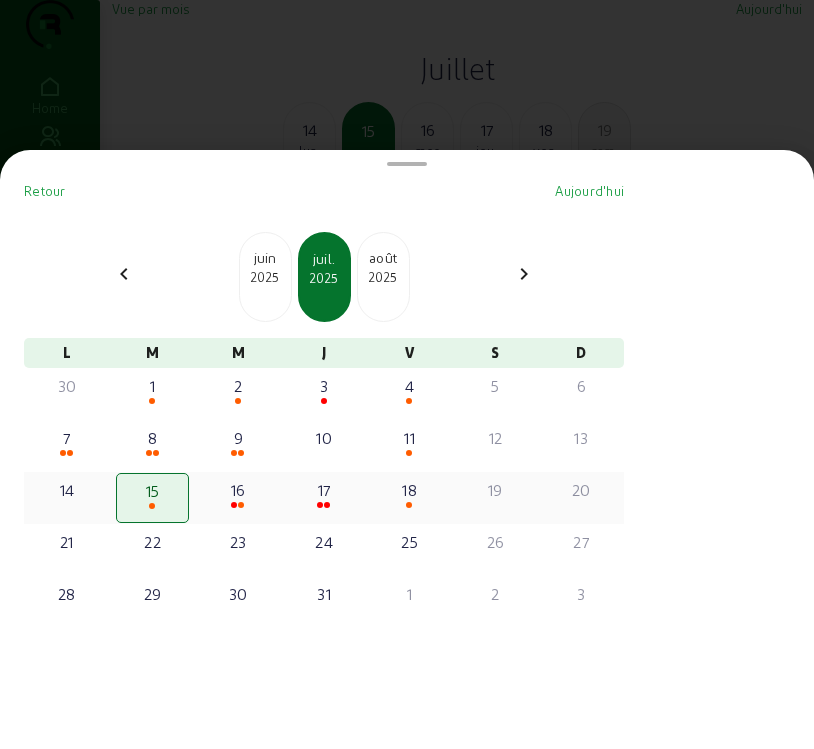 click on "17" at bounding box center [324, 490] 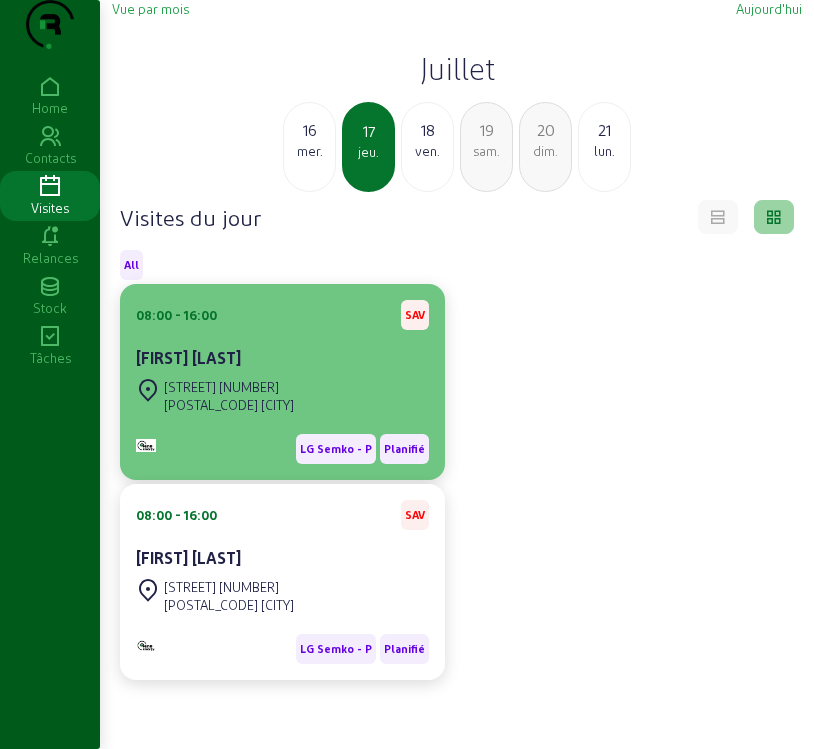 click on "08:00 - 16:00  SAV Michel Humblet" 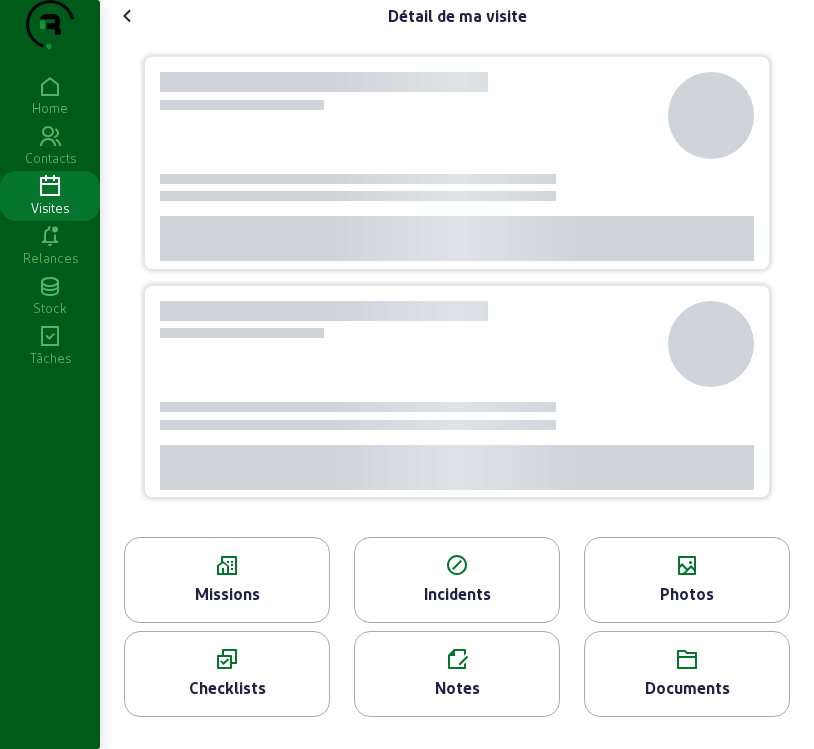 click 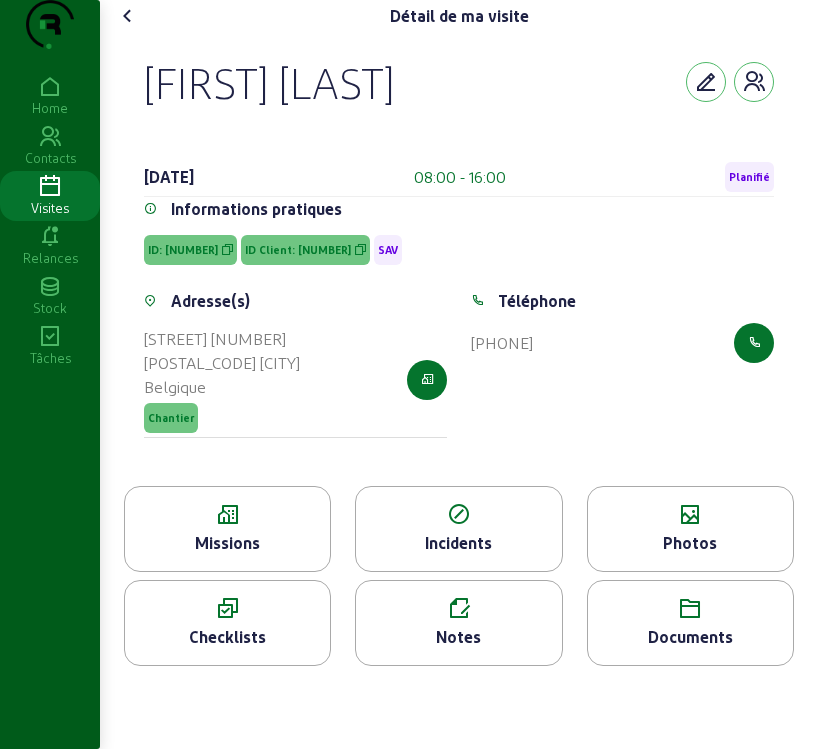 click 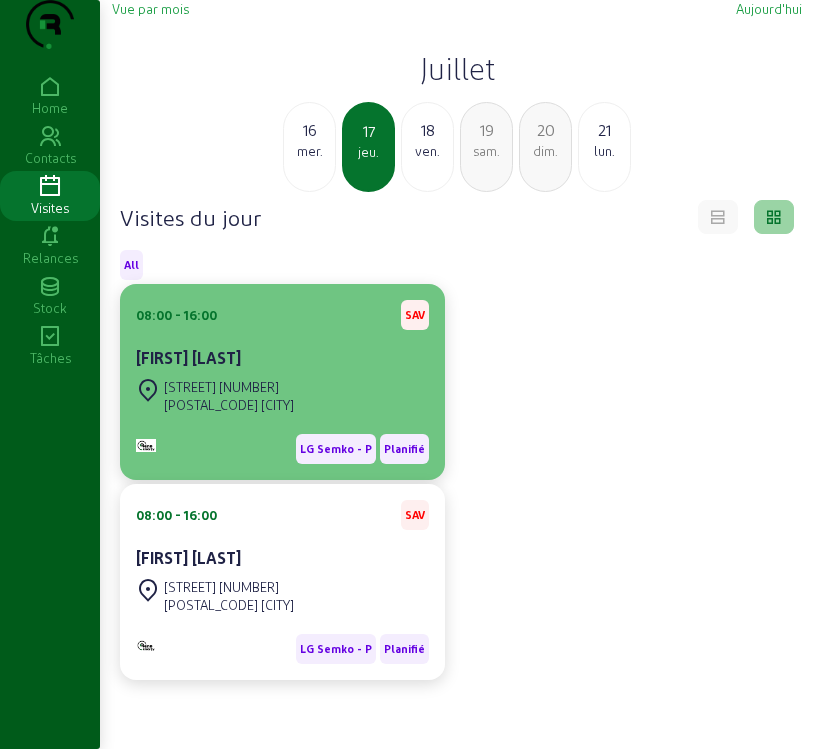 click on "Michel Humblet" 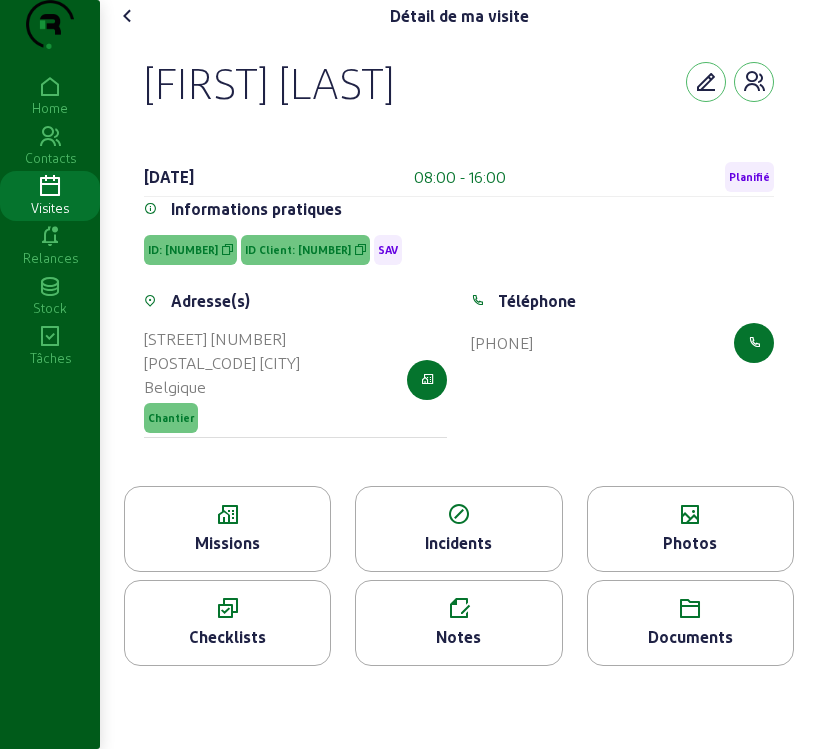 click on "Missions" 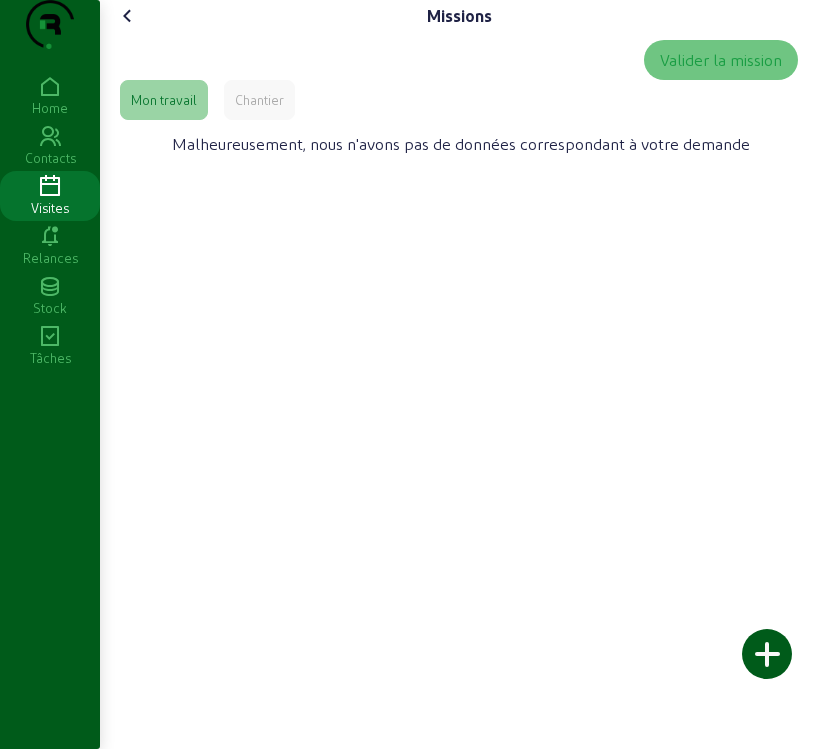 click on "Chantier" 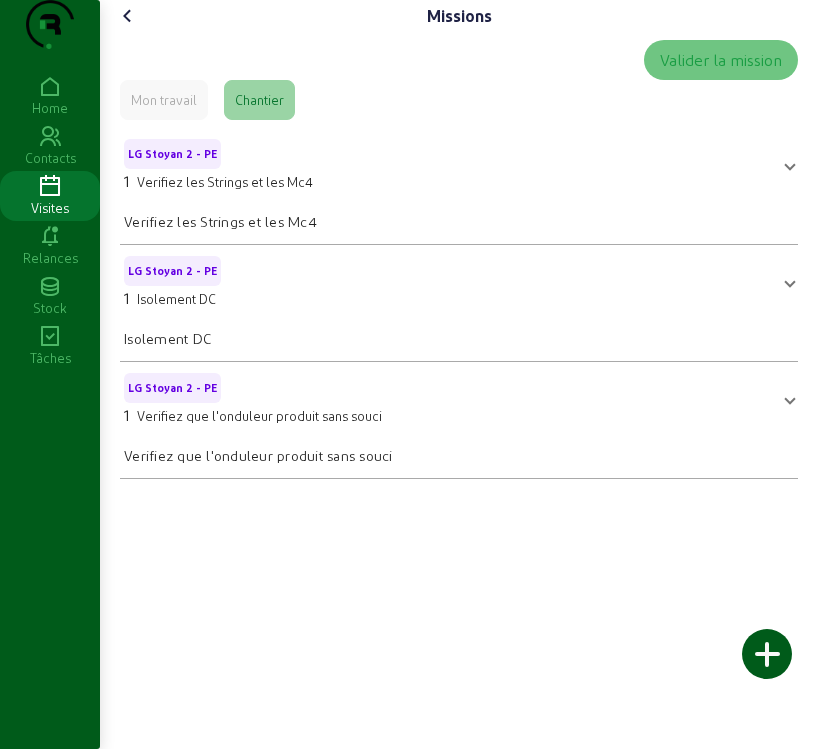click on "Chantier" 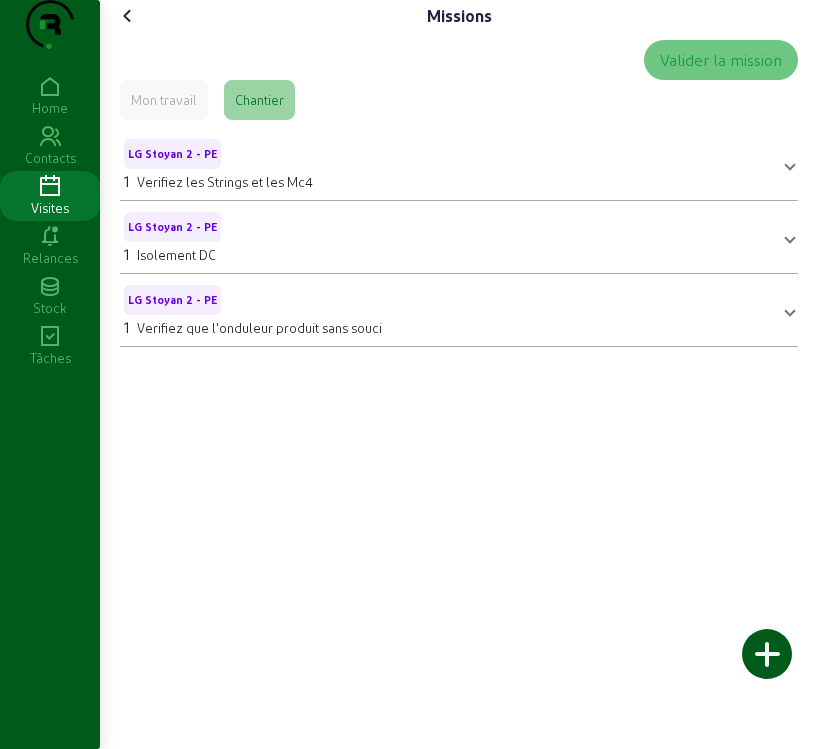 click 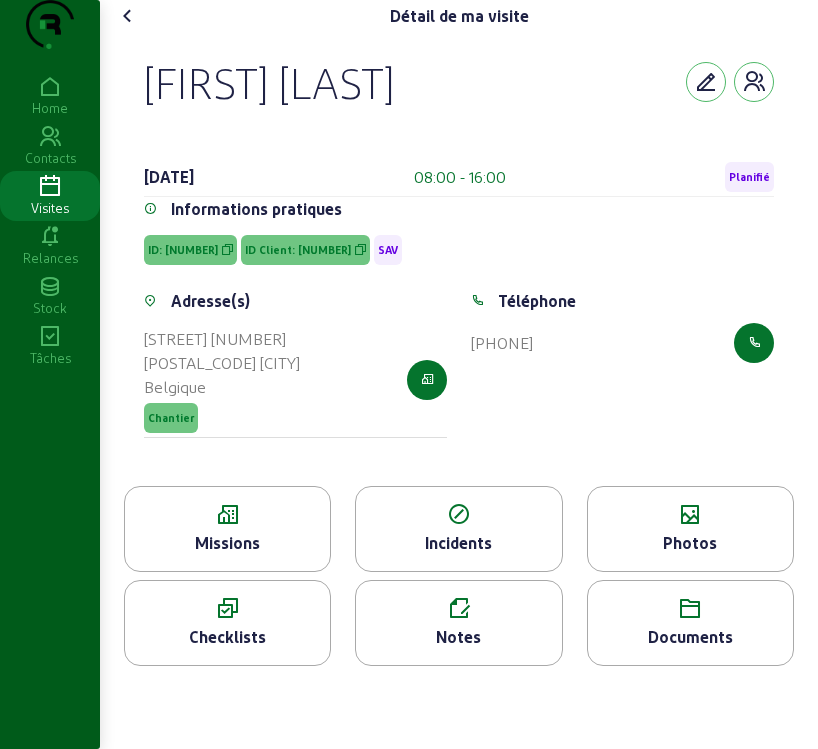 click 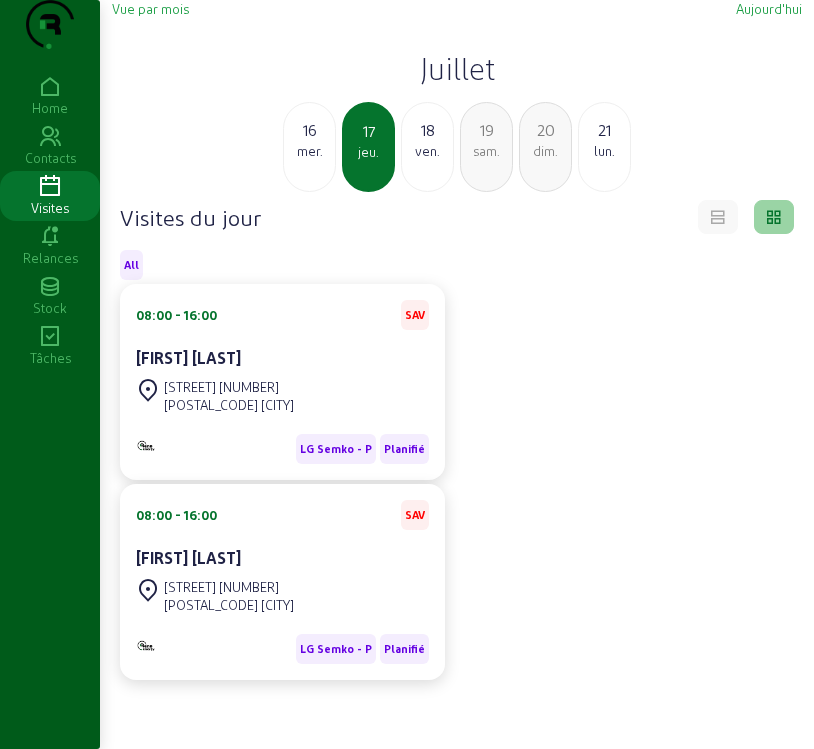 click on "Vue par mois" 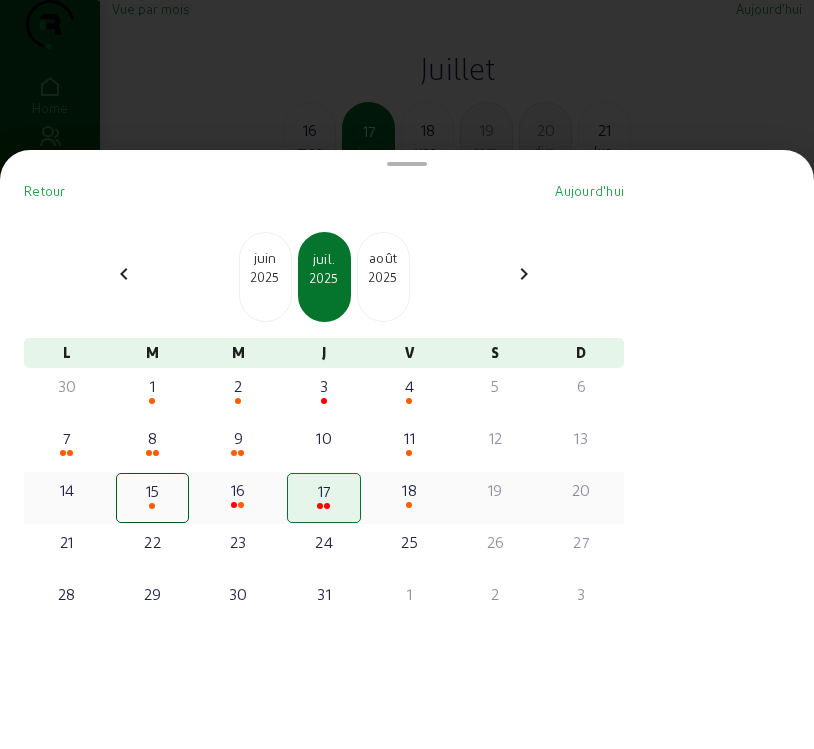 click on "17" at bounding box center (324, 491) 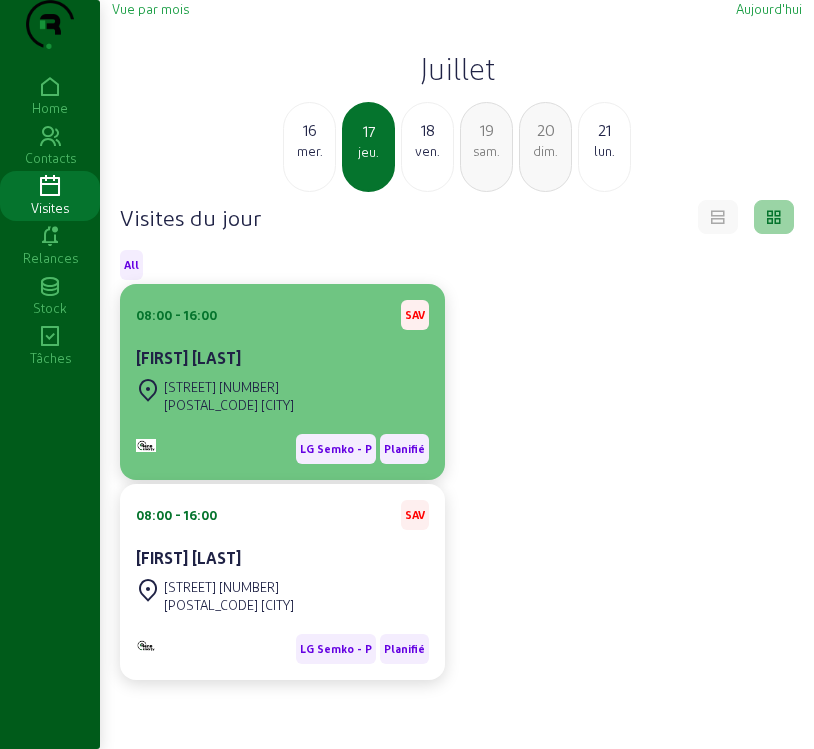 click on "Rue Jean Barthélemy 56" 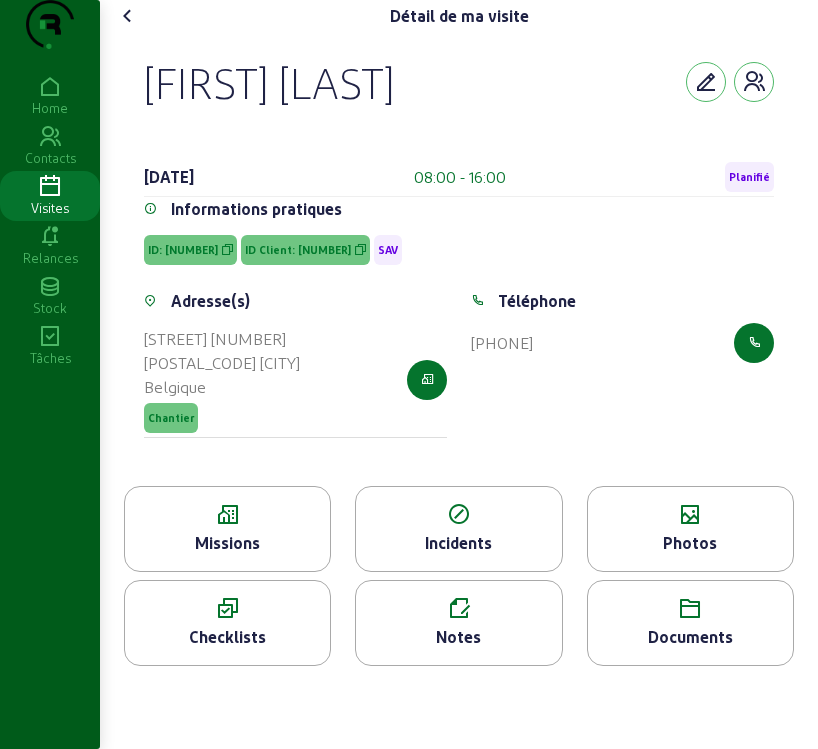 click on "Photos" 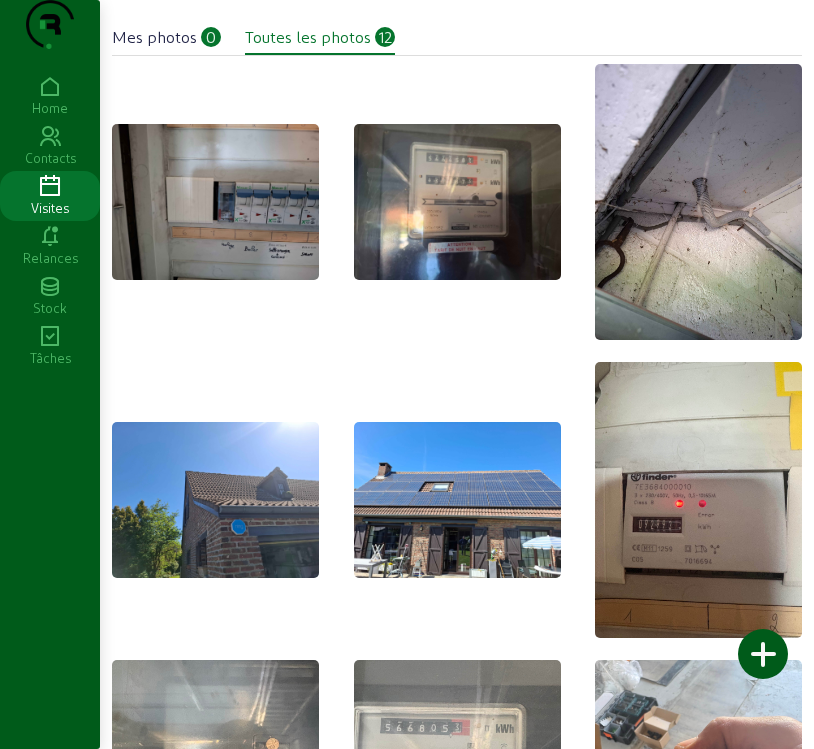 scroll, scrollTop: 0, scrollLeft: 0, axis: both 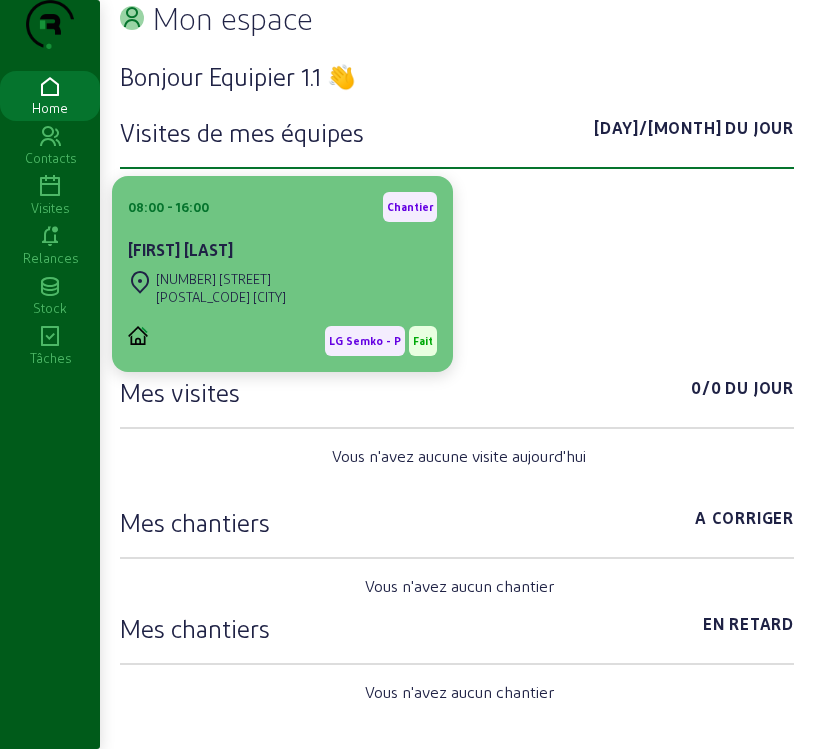 click on "[FIRST] [LAST]" 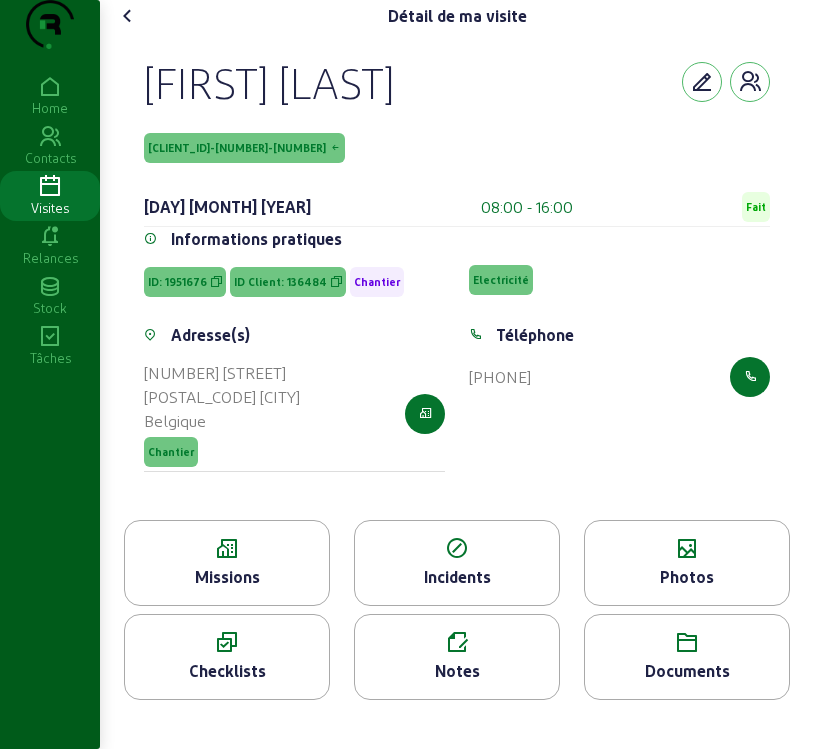 click on "[ACCOUNT_NUMBER]" 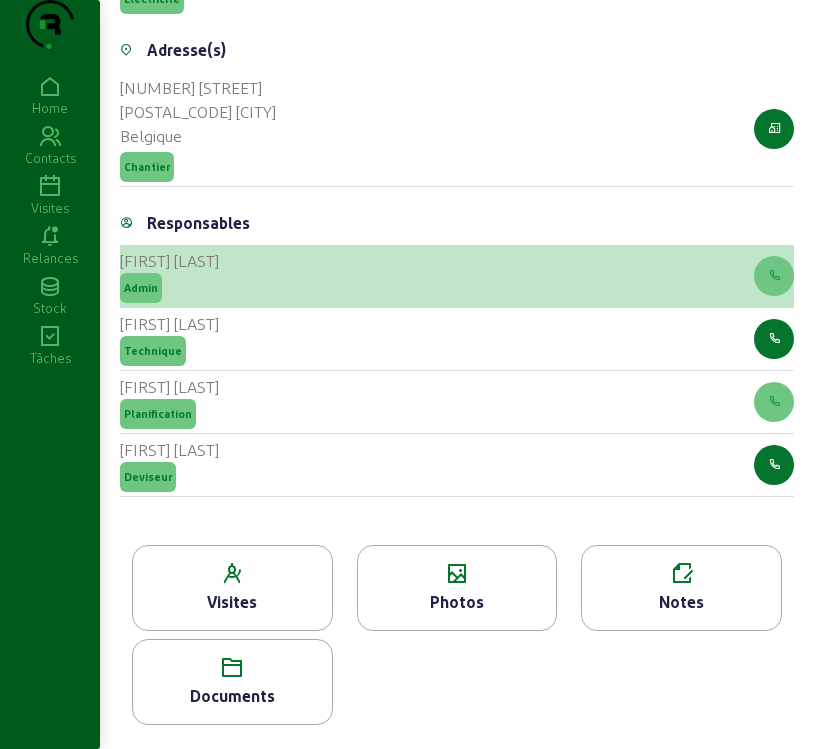 scroll, scrollTop: 754, scrollLeft: 0, axis: vertical 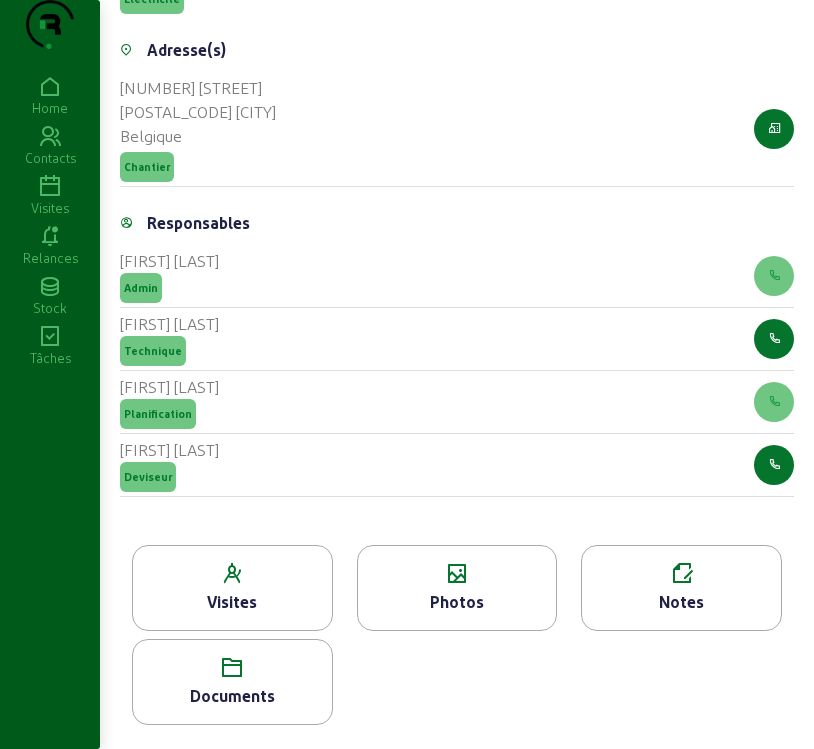 click on "Visites" 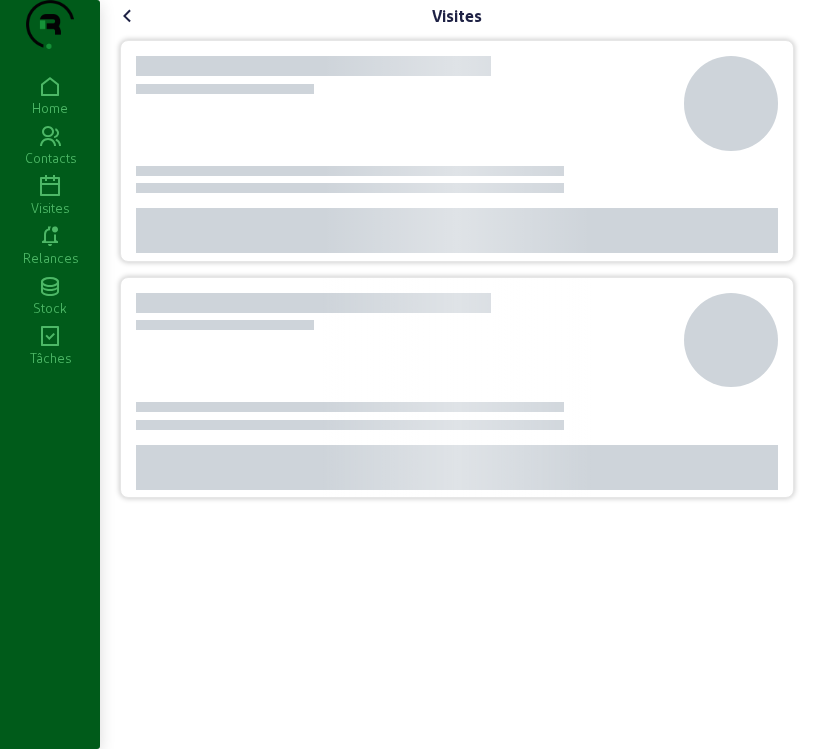 scroll, scrollTop: 0, scrollLeft: 0, axis: both 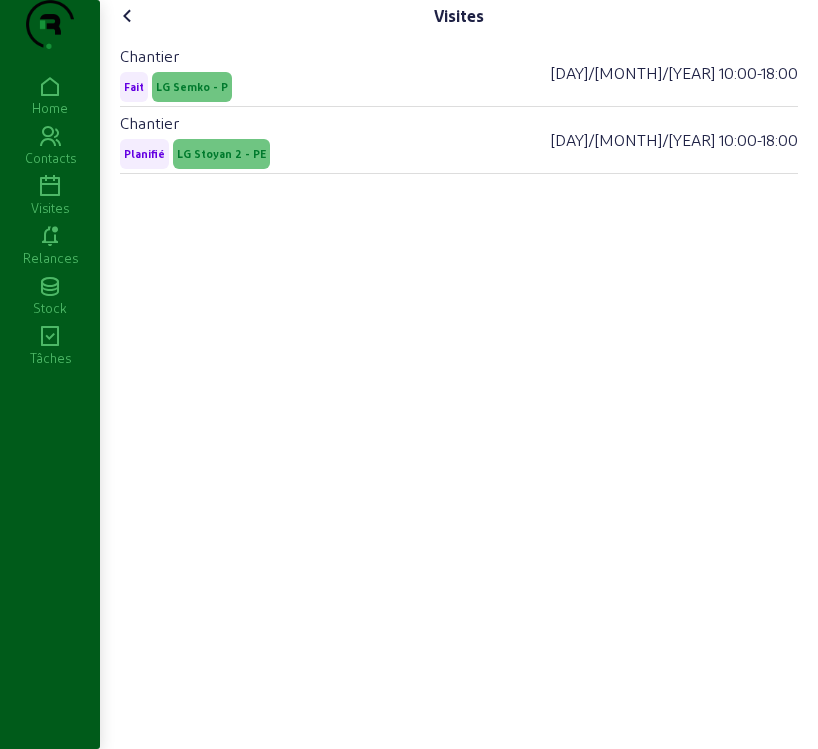 click 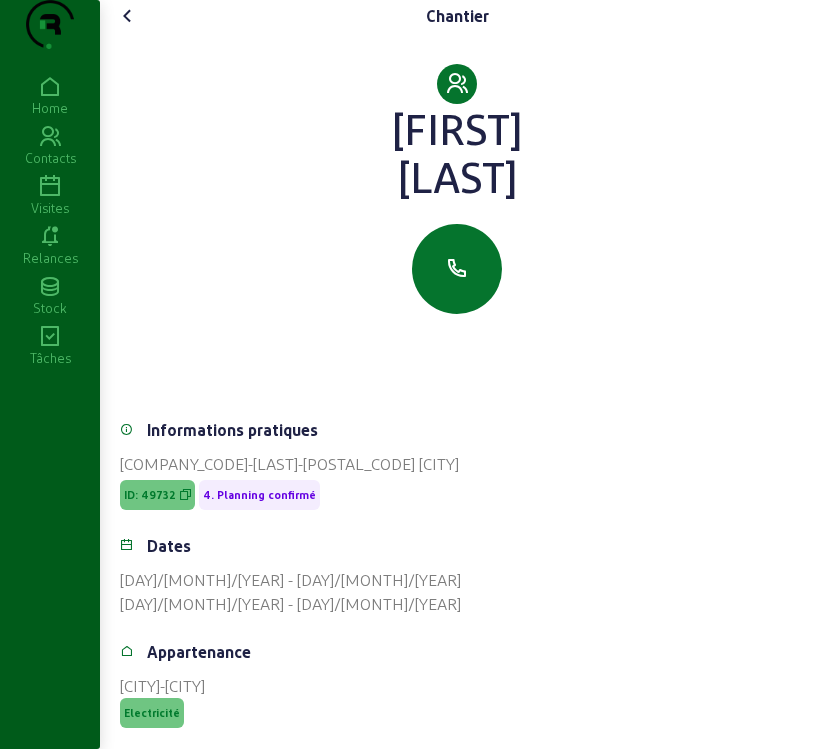click 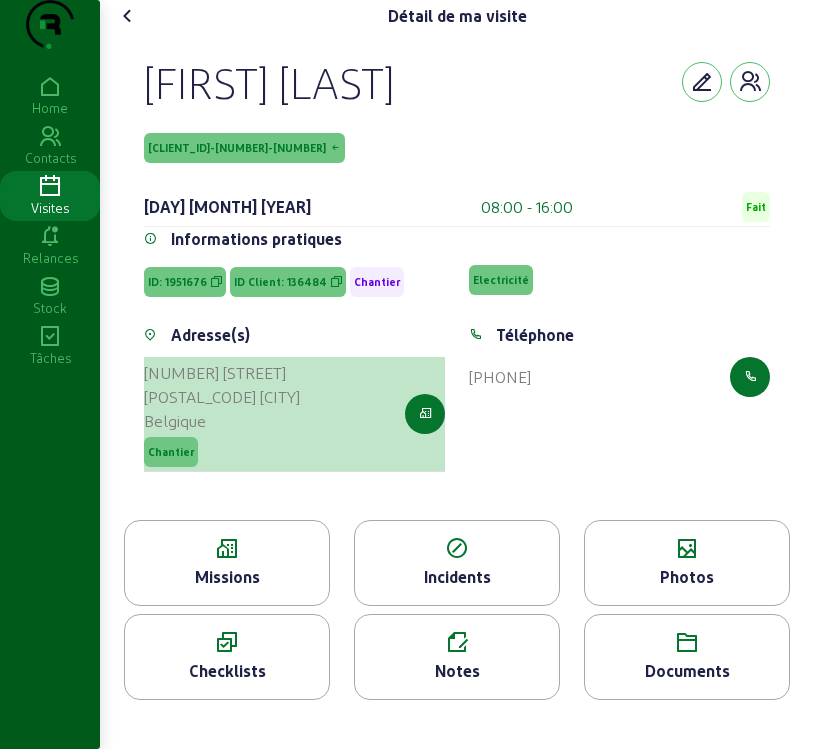 click on "46 Drève d'Ormes 4260 BRAIVES Belgique Chantier" 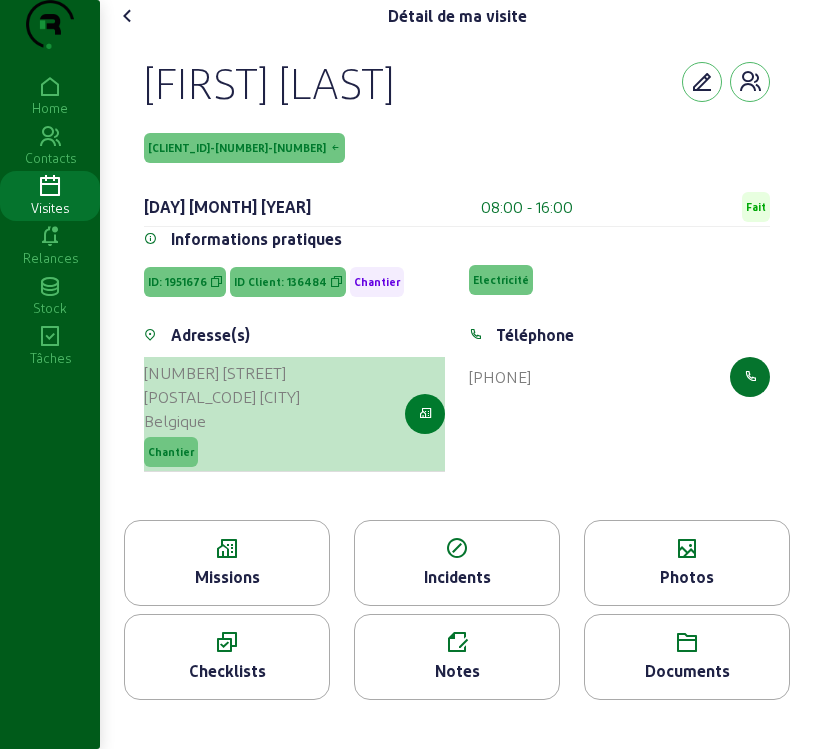 click 